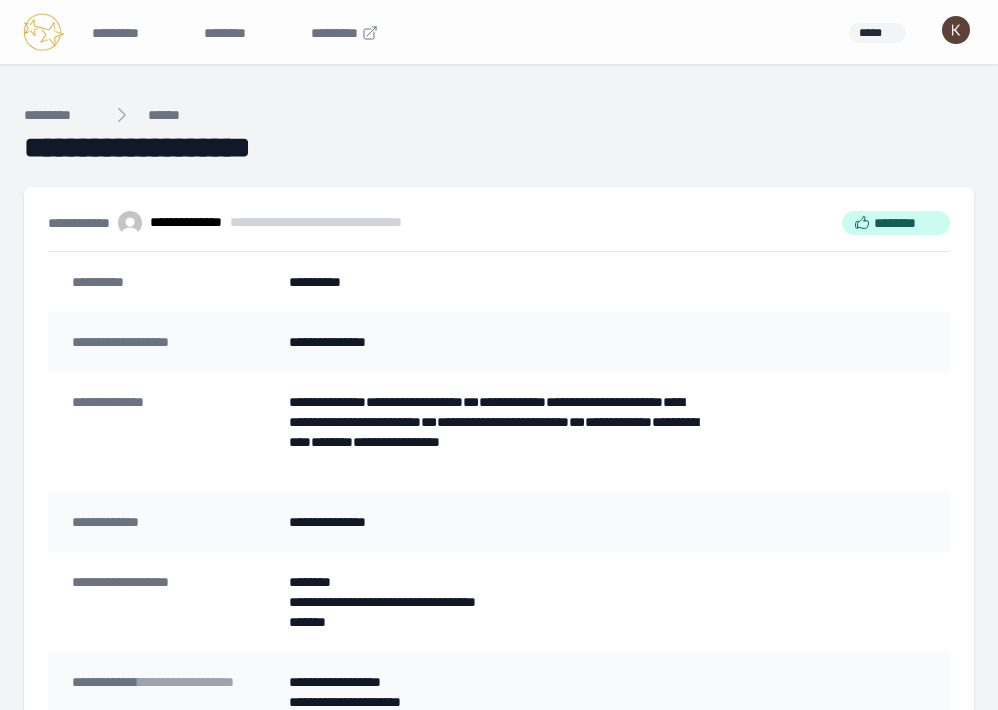 scroll, scrollTop: 245, scrollLeft: 0, axis: vertical 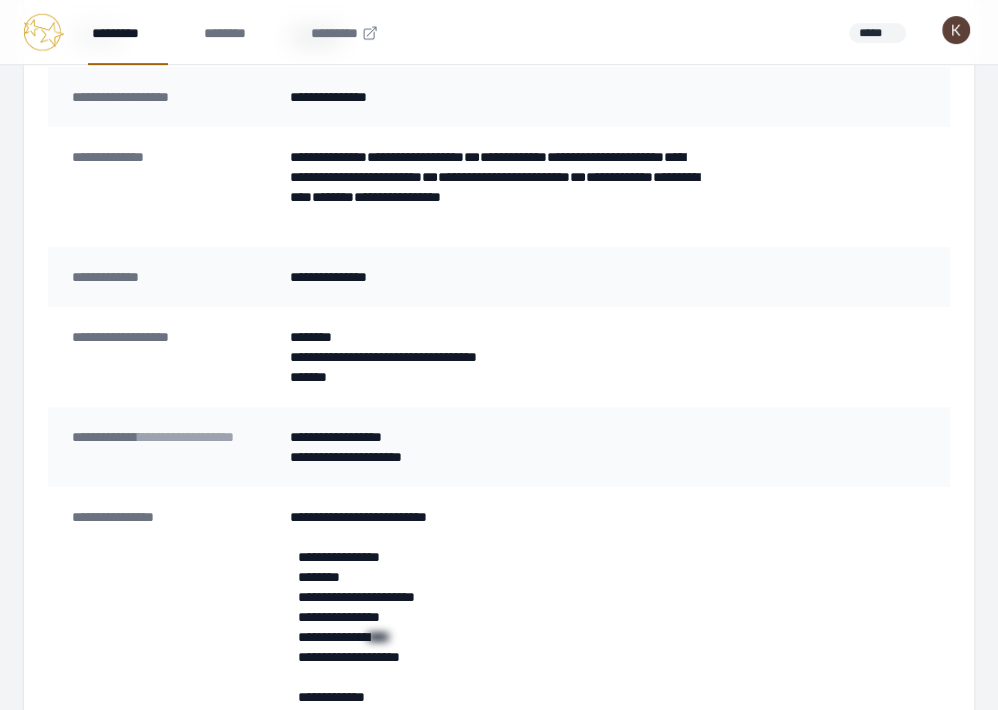 click on "*********" at bounding box center (128, 32) 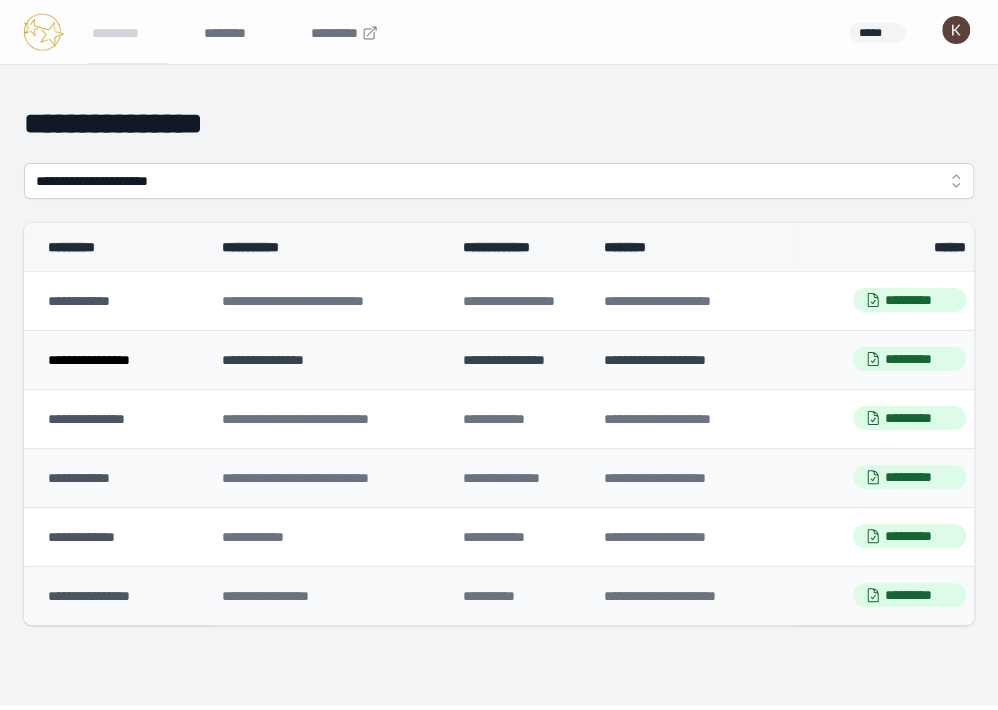 click on "**********" at bounding box center (119, 359) 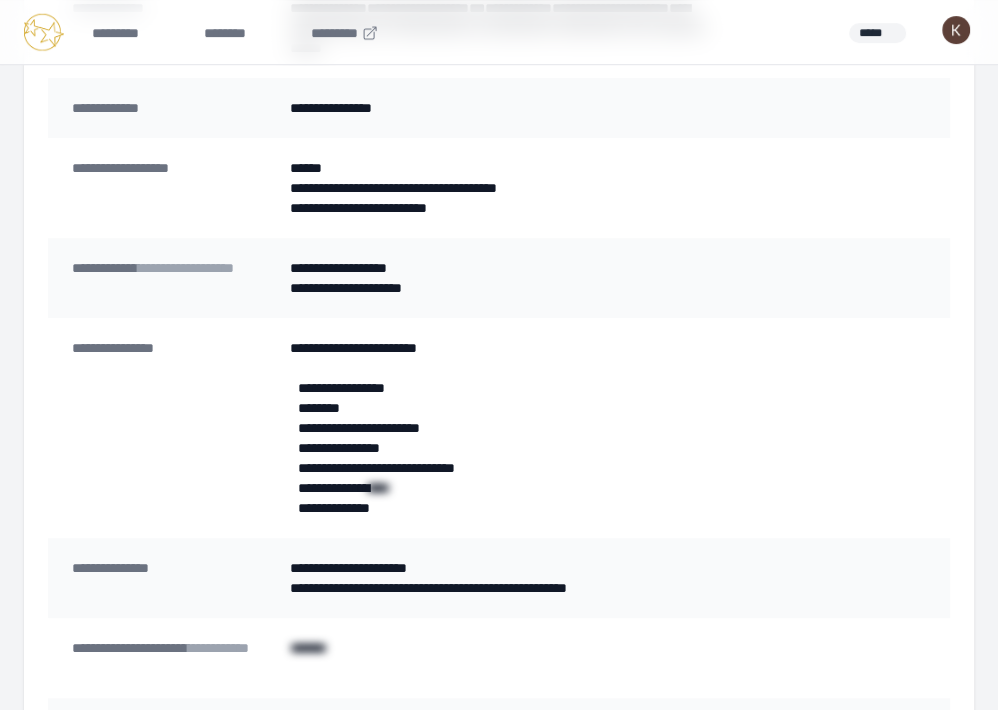 scroll, scrollTop: 394, scrollLeft: 0, axis: vertical 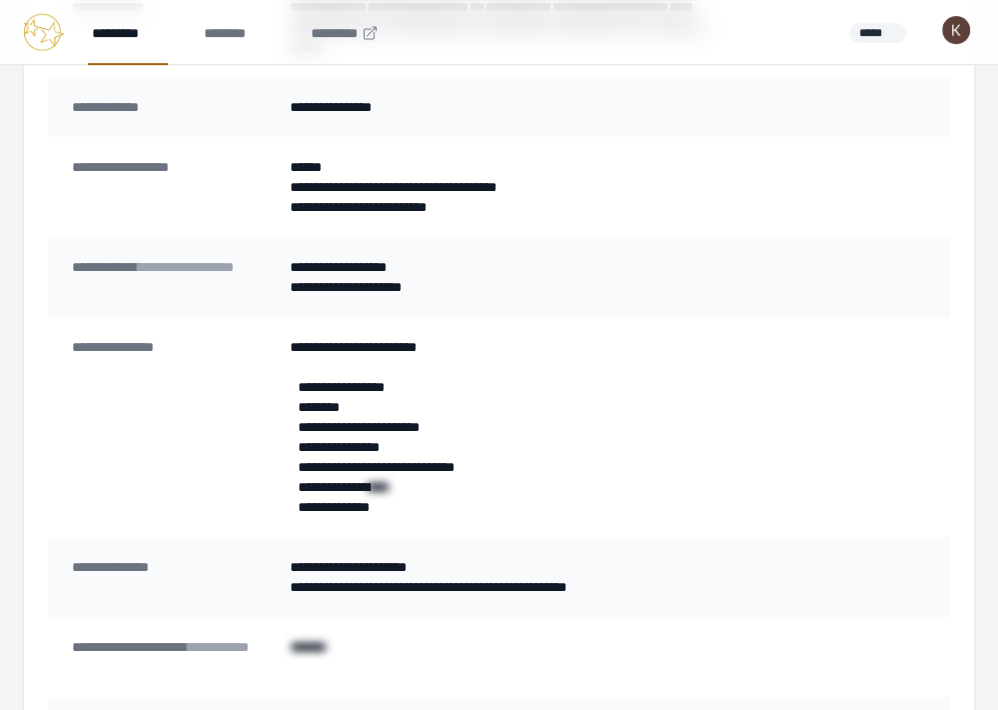 click on "*********" at bounding box center [128, 32] 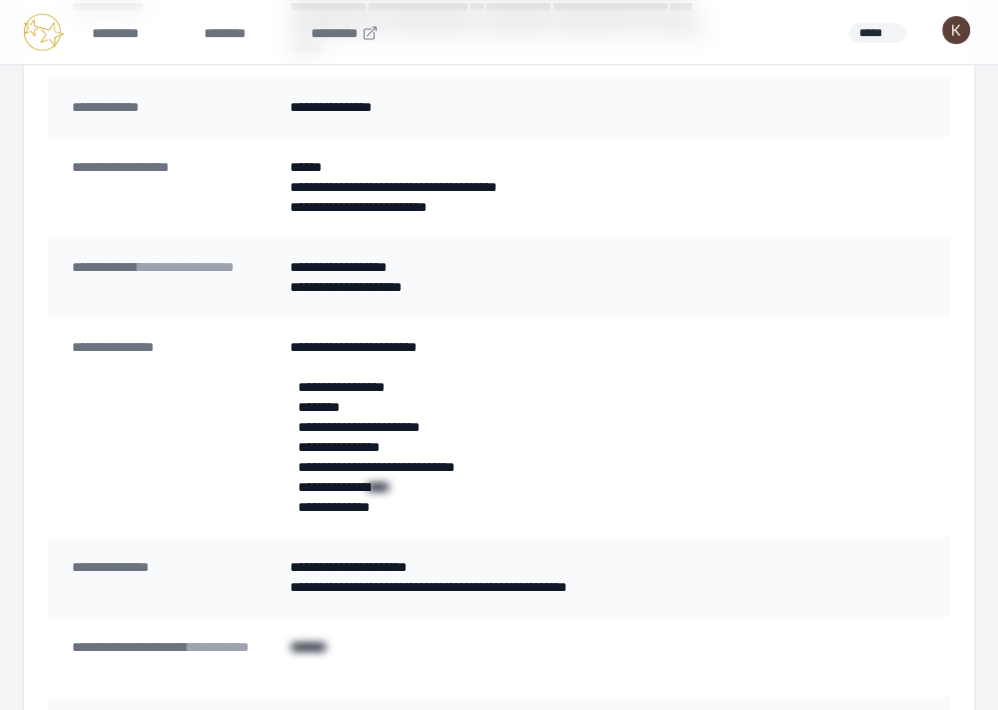 scroll, scrollTop: 0, scrollLeft: 0, axis: both 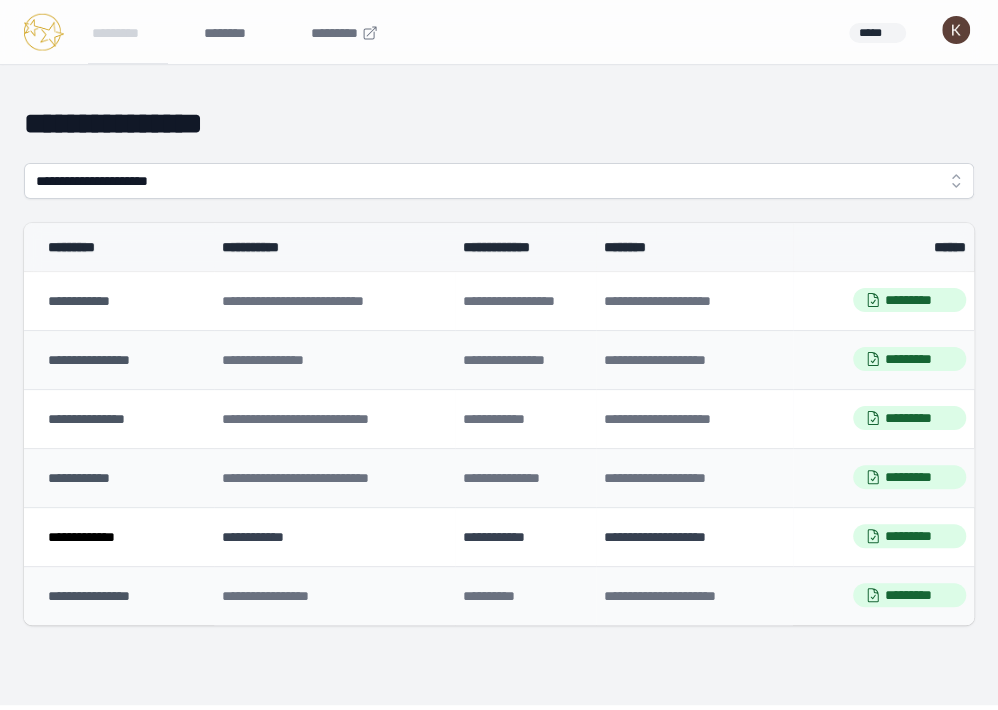 click on "**********" at bounding box center (81, 537) 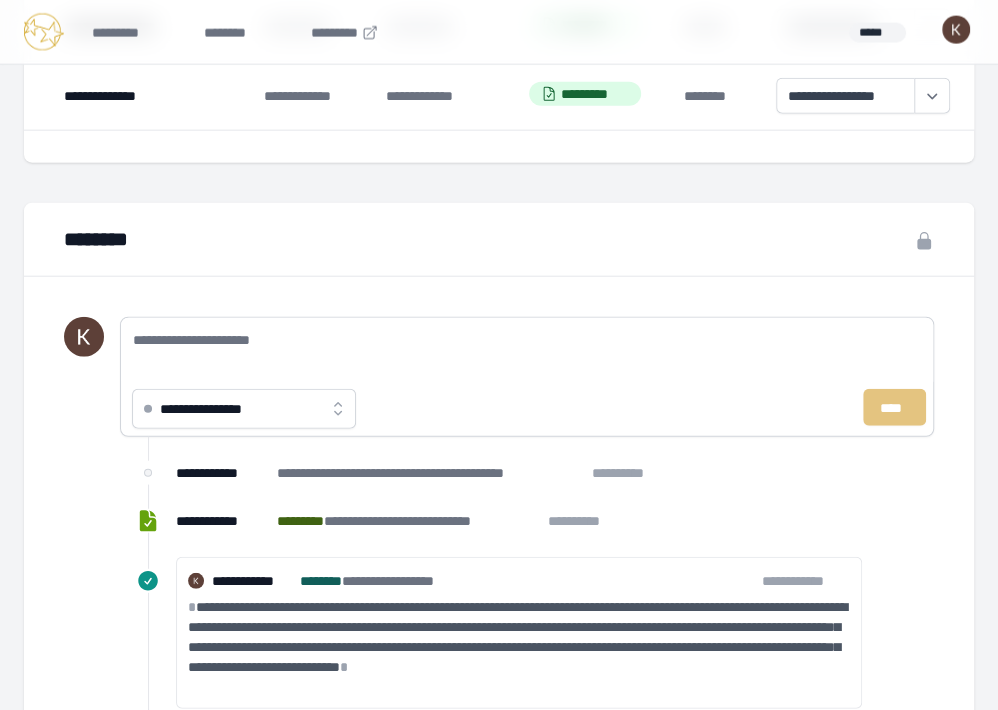 scroll, scrollTop: 2159, scrollLeft: 0, axis: vertical 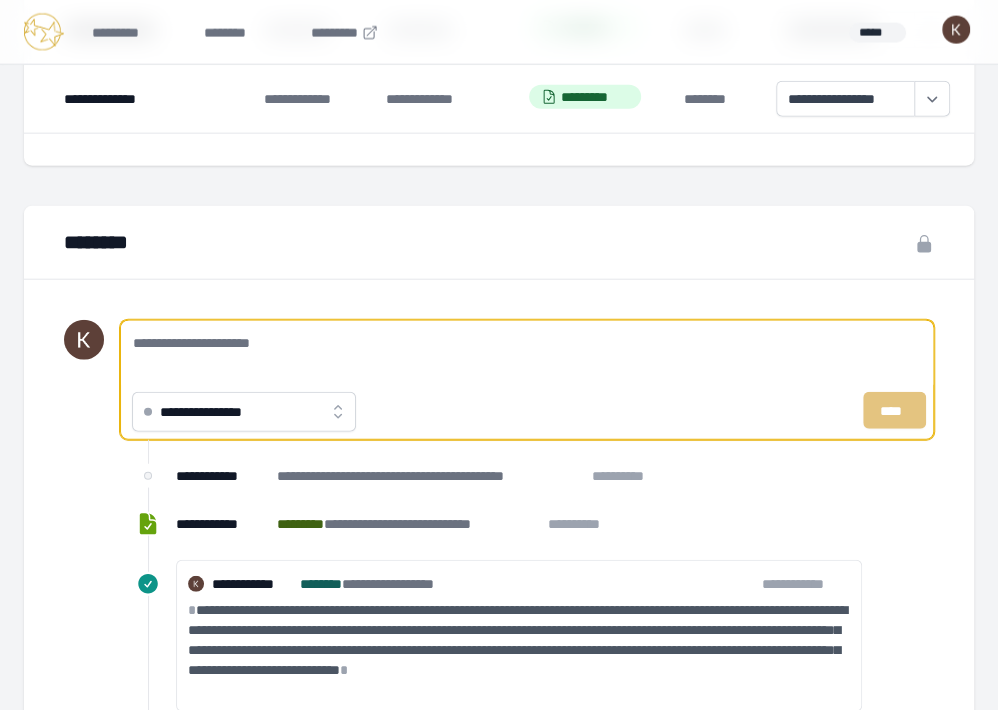 click on "**********" at bounding box center (527, 353) 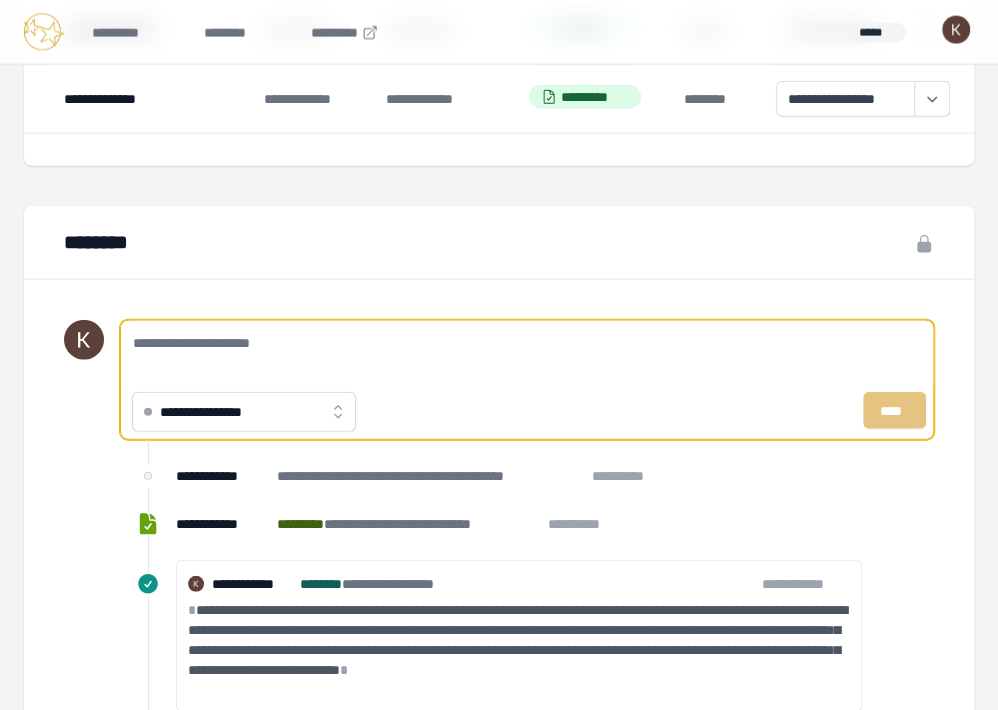 paste on "**********" 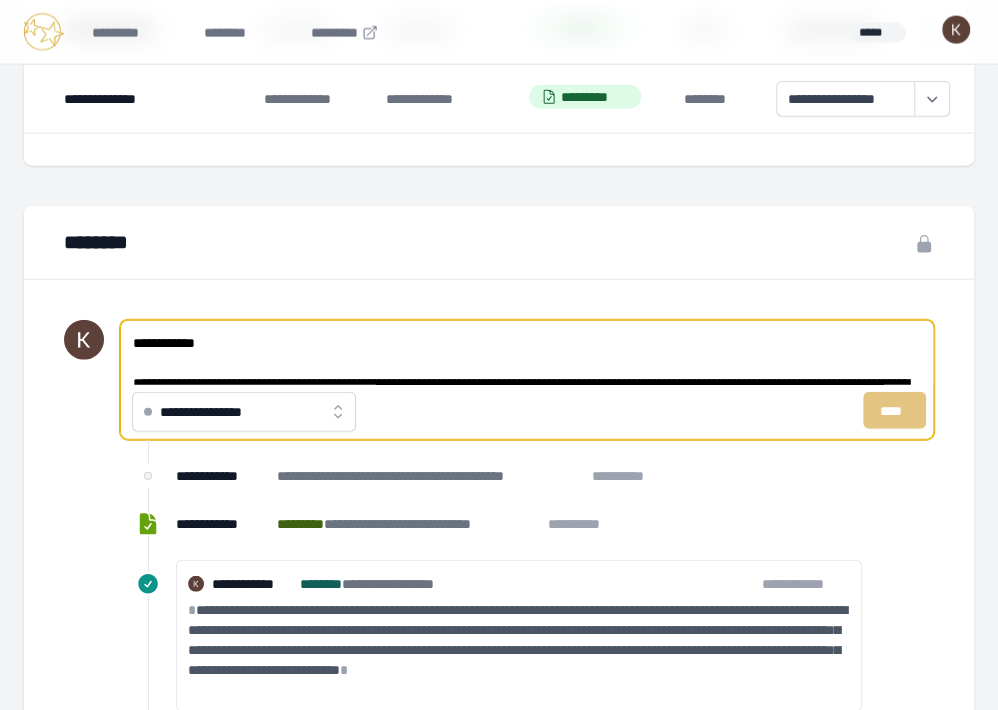 scroll, scrollTop: 406, scrollLeft: 0, axis: vertical 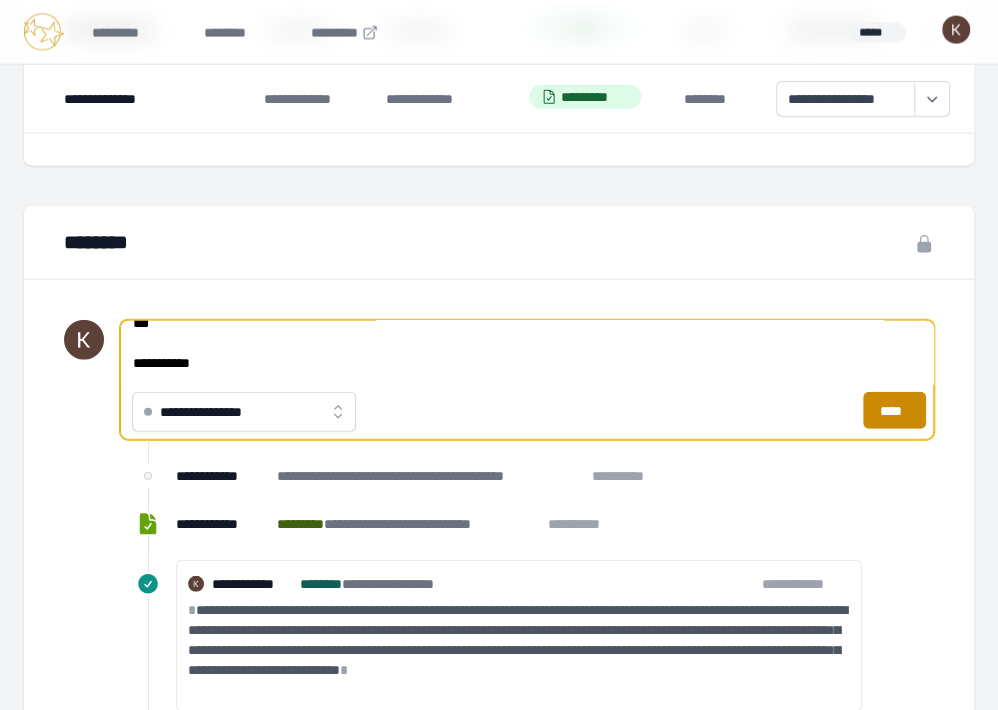 drag, startPoint x: 213, startPoint y: 355, endPoint x: 200, endPoint y: 361, distance: 14.3178215 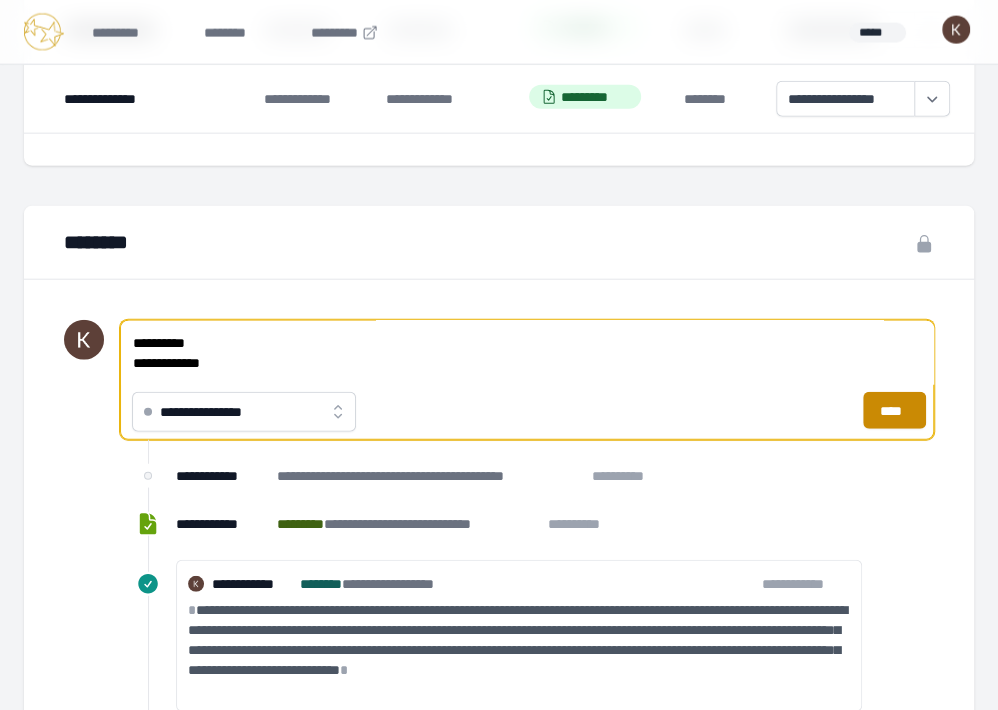 click on "**********" at bounding box center [527, 353] 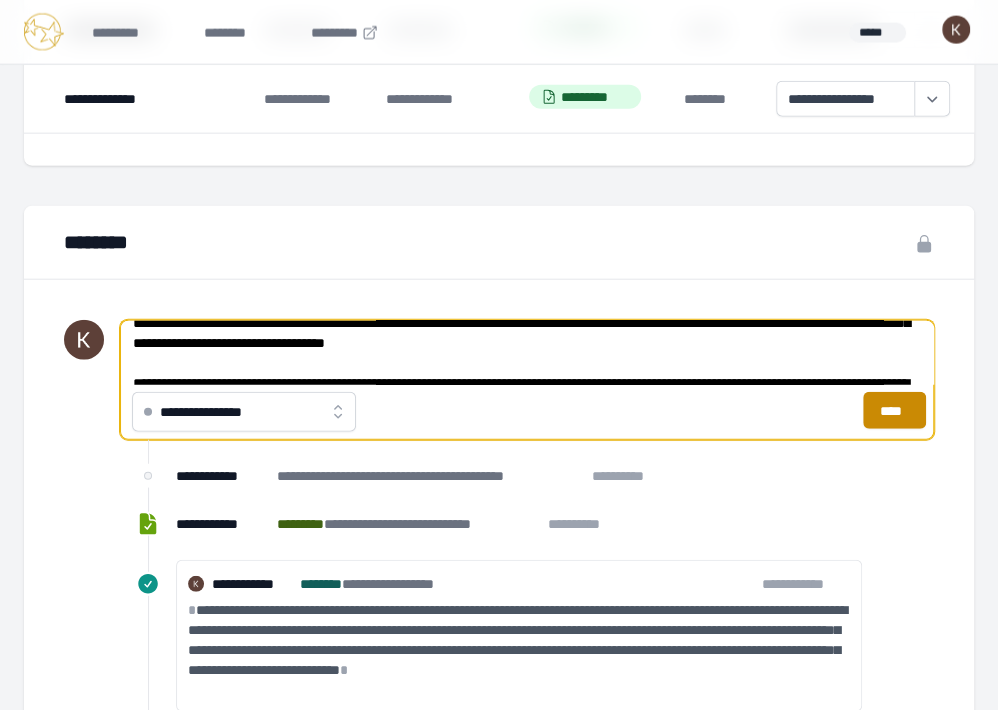 scroll, scrollTop: 0, scrollLeft: 0, axis: both 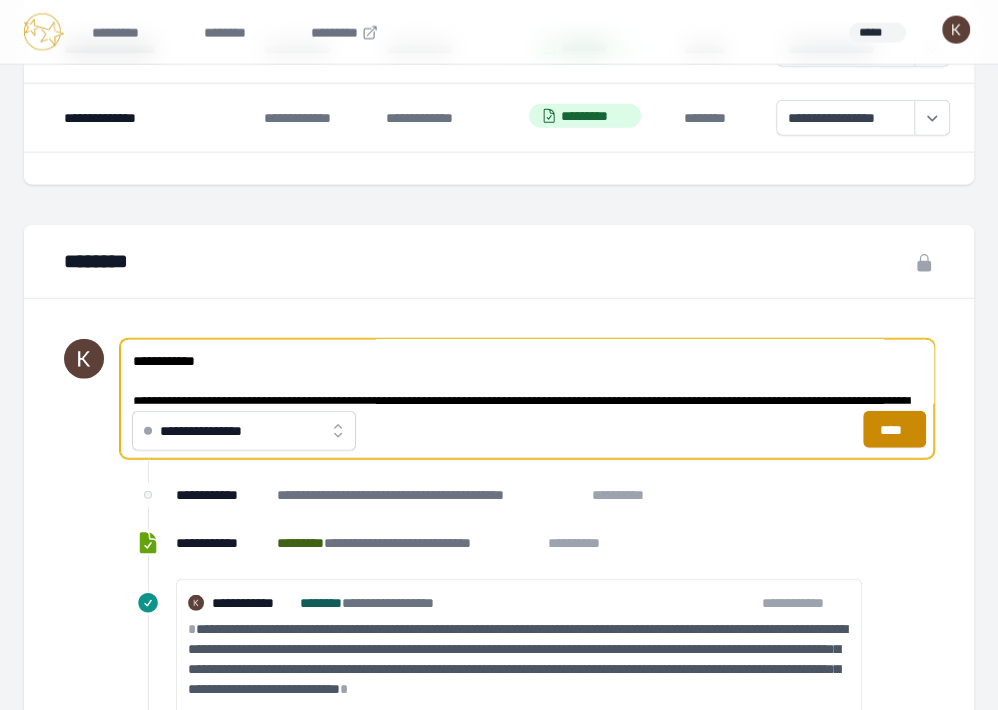 drag, startPoint x: 214, startPoint y: 356, endPoint x: 166, endPoint y: 356, distance: 48 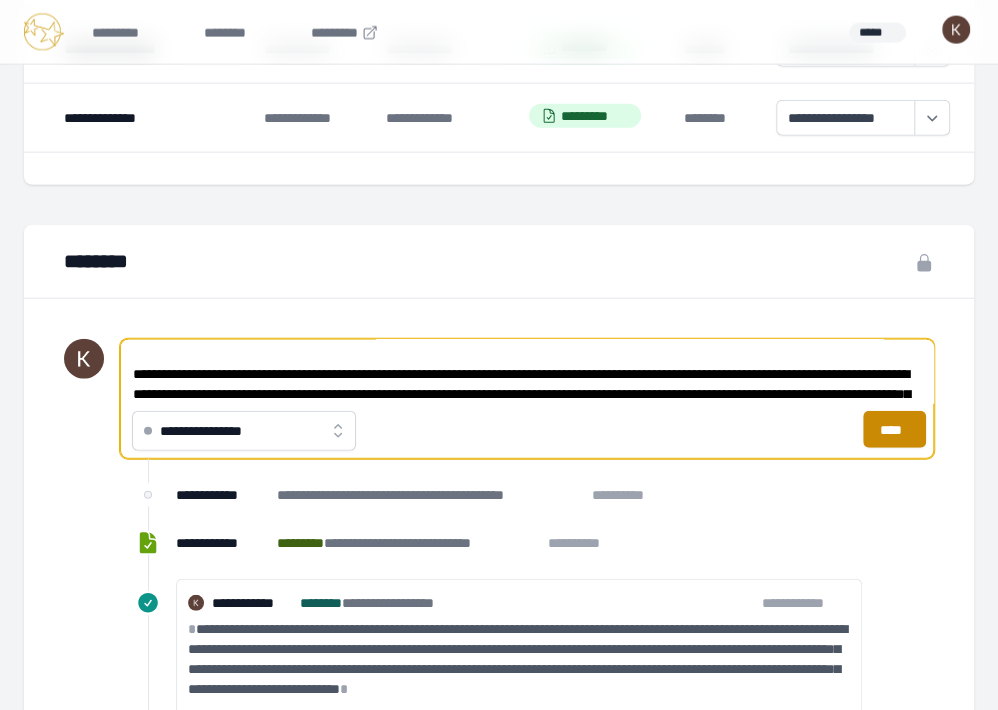 scroll, scrollTop: 89, scrollLeft: 0, axis: vertical 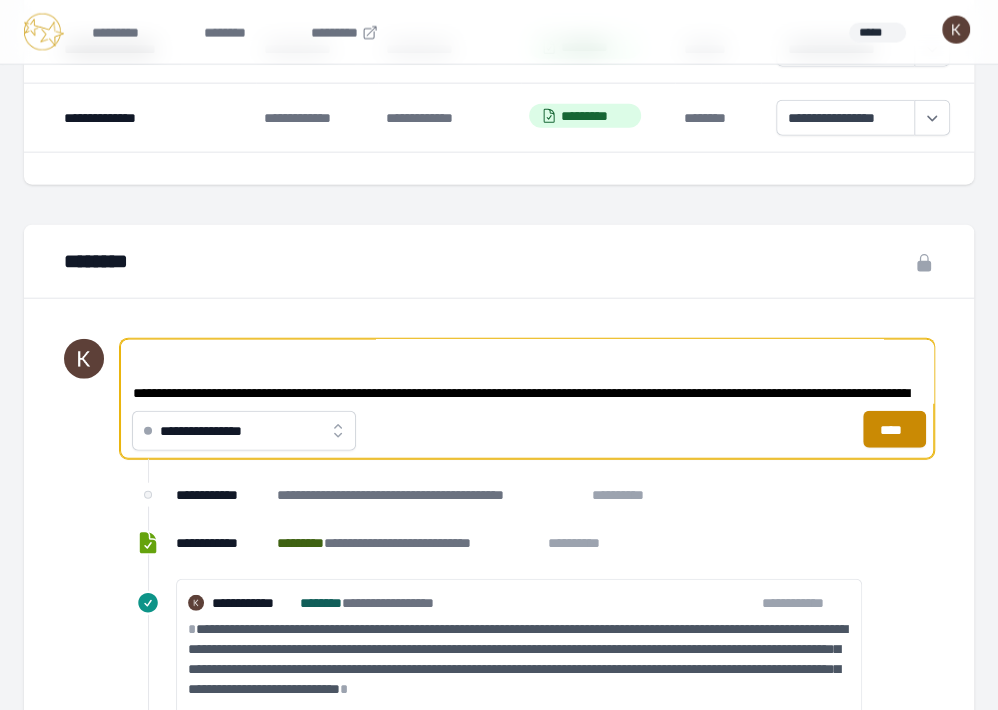 click on "**********" at bounding box center (527, 372) 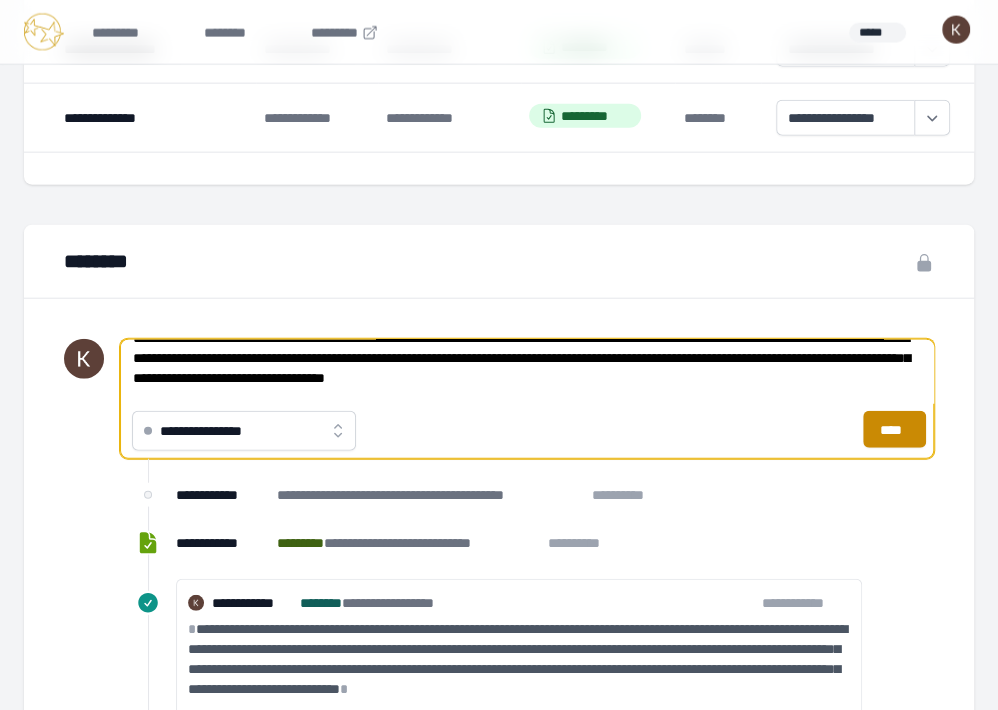 scroll, scrollTop: 134, scrollLeft: 0, axis: vertical 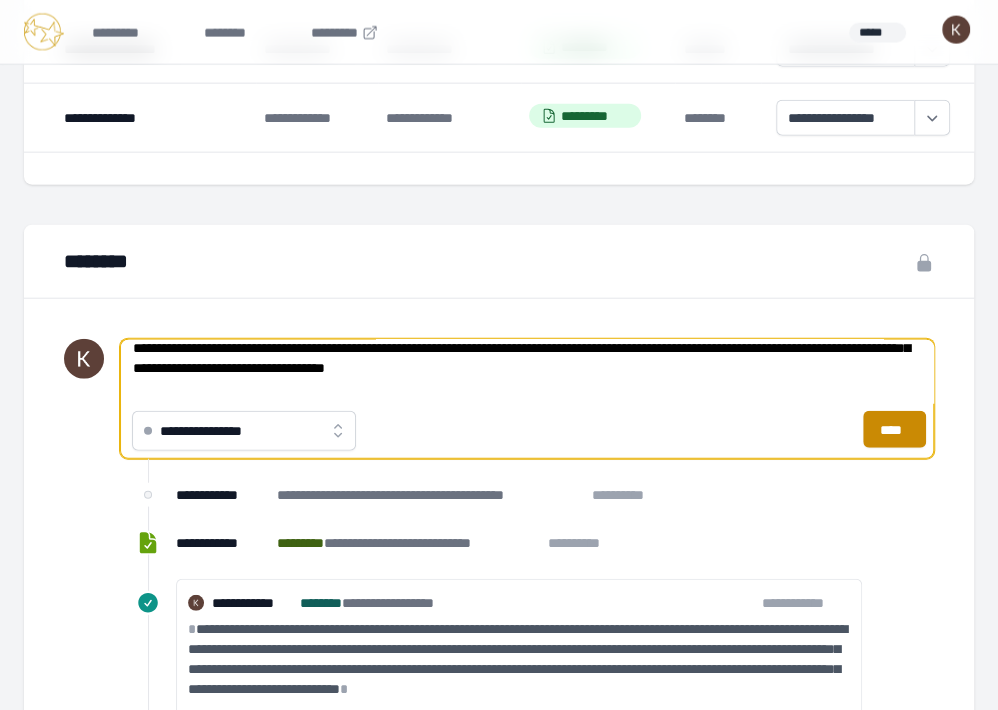 click on "**********" at bounding box center [527, 372] 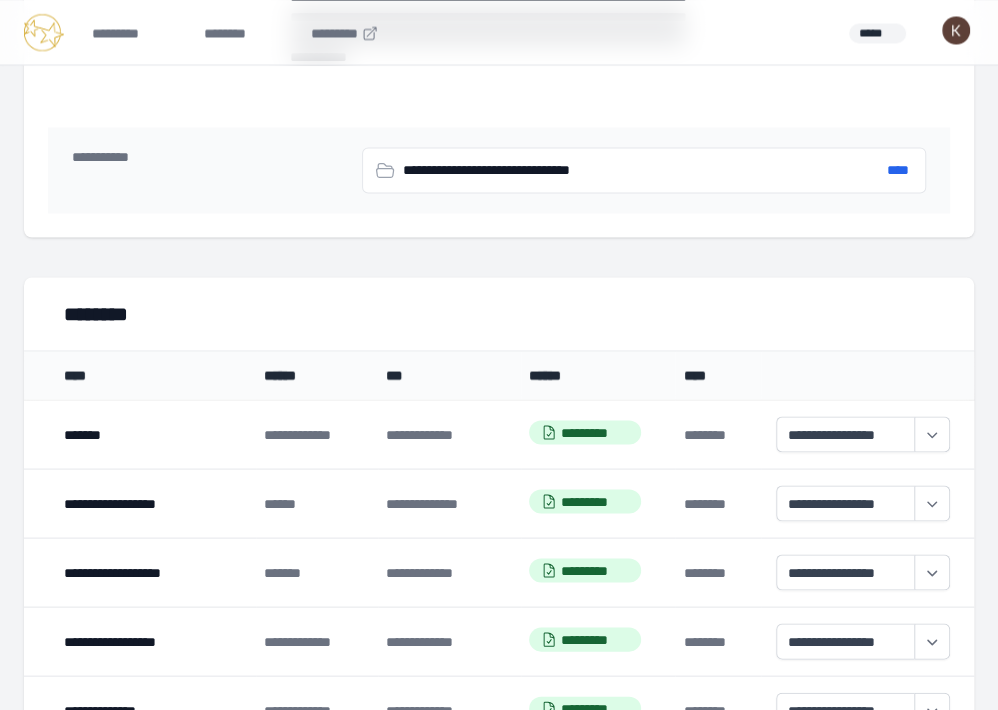 scroll, scrollTop: 1549, scrollLeft: 0, axis: vertical 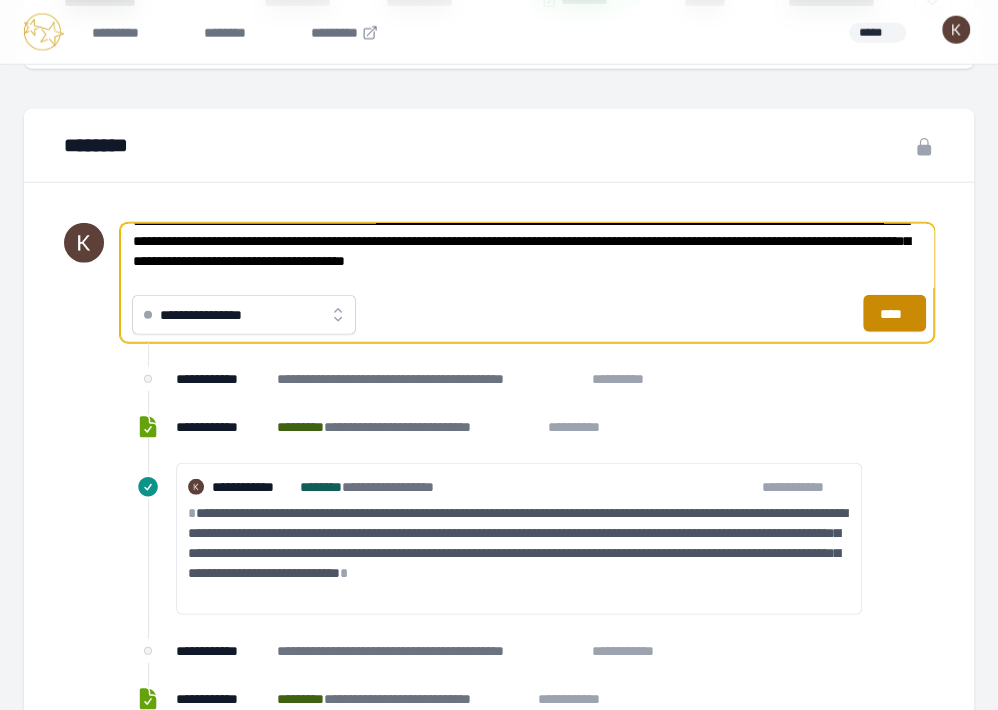 click on "**********" at bounding box center (527, 256) 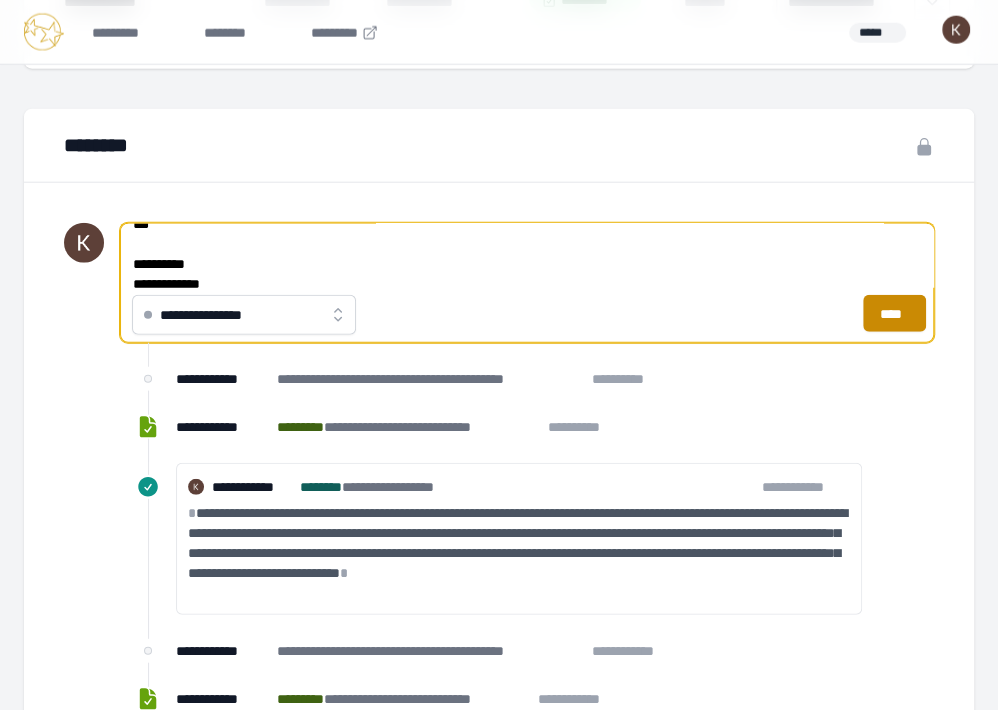 scroll, scrollTop: 420, scrollLeft: 0, axis: vertical 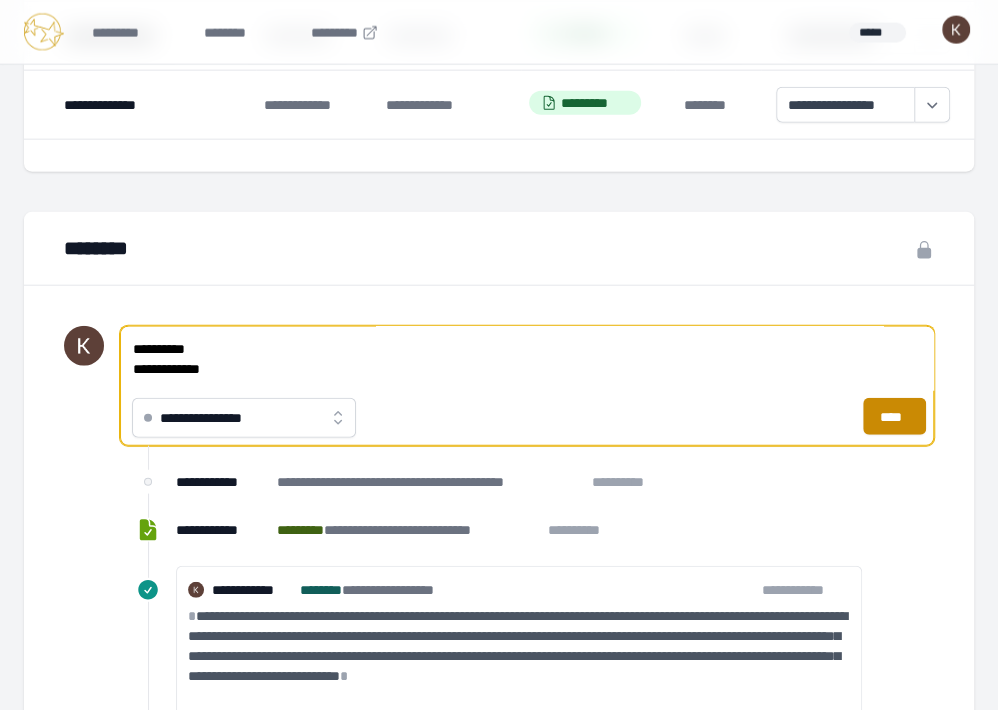 type on "**********" 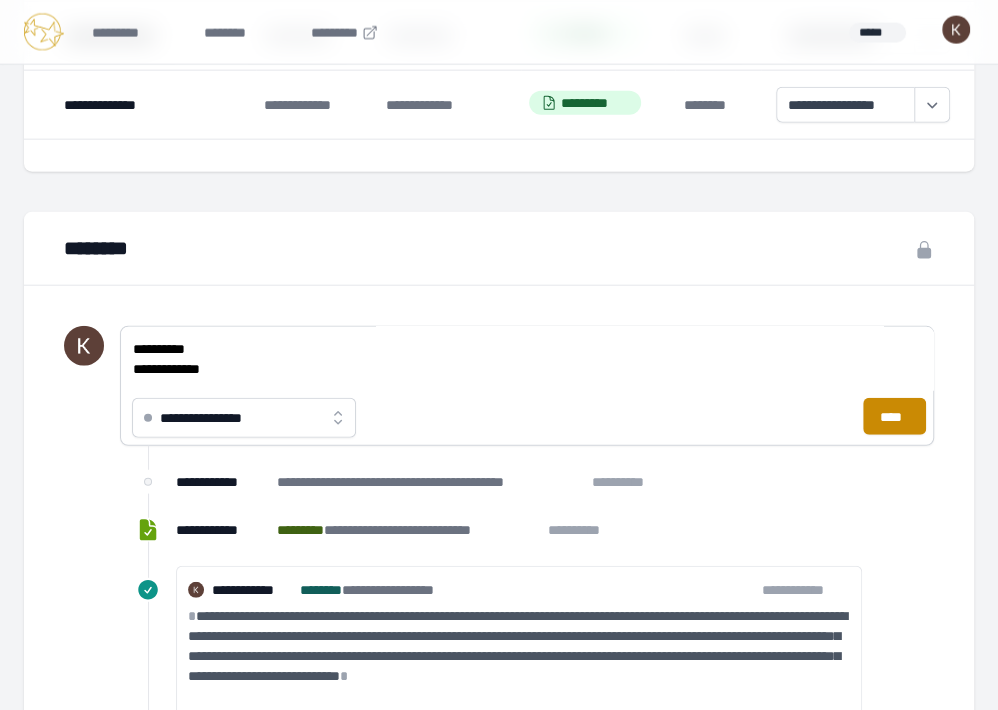 click on "**********" at bounding box center (244, 418) 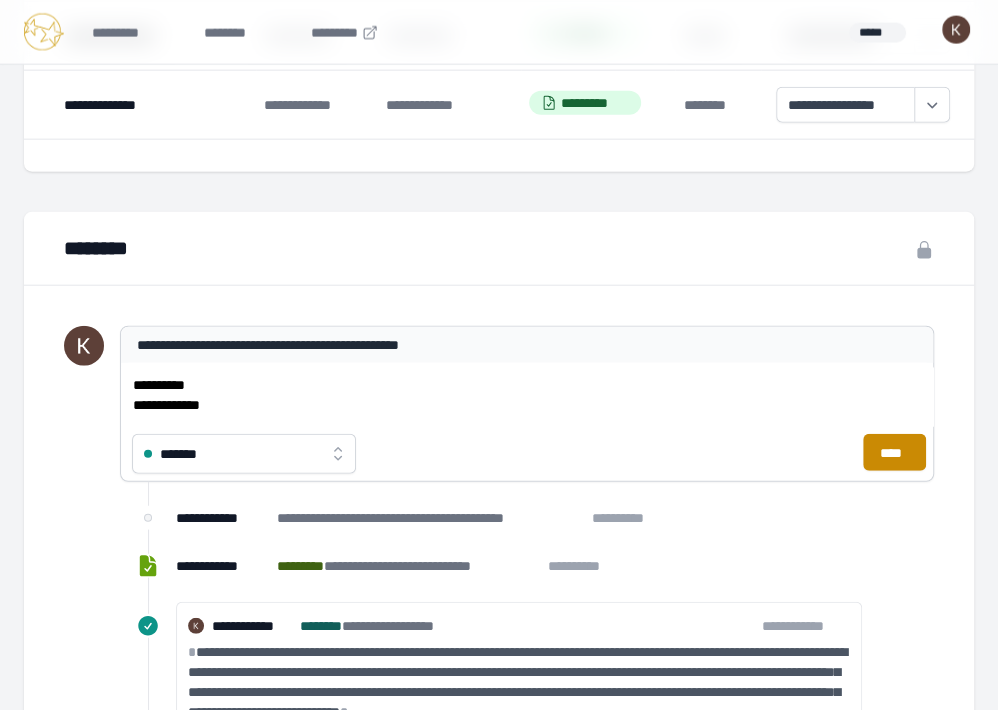 click on "**********" at bounding box center (499, 396) 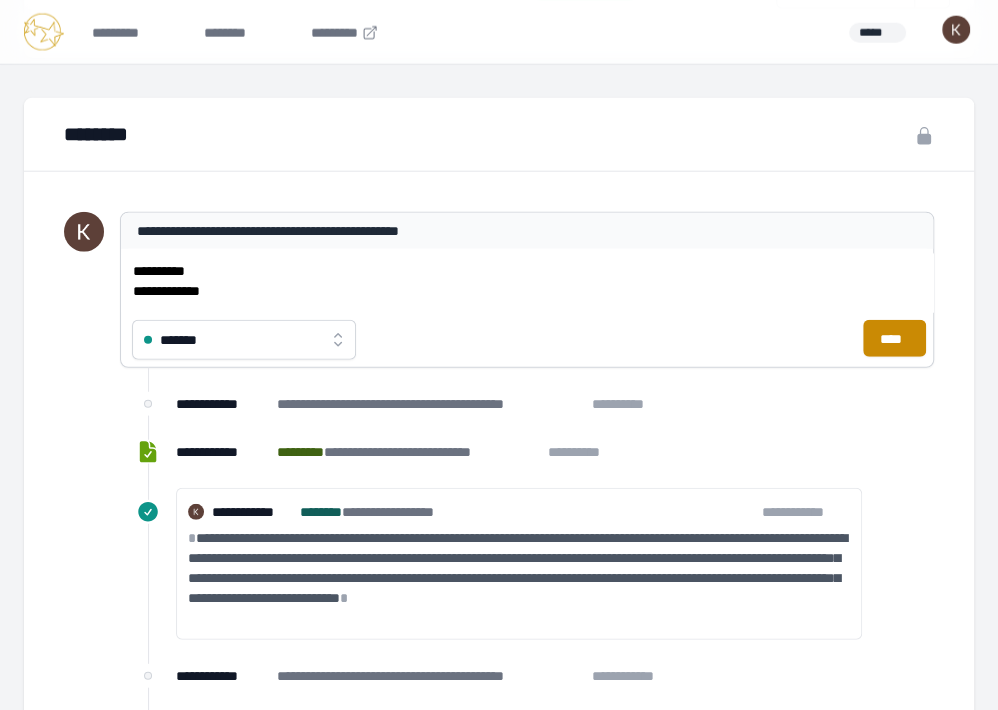 scroll, scrollTop: 2285, scrollLeft: 0, axis: vertical 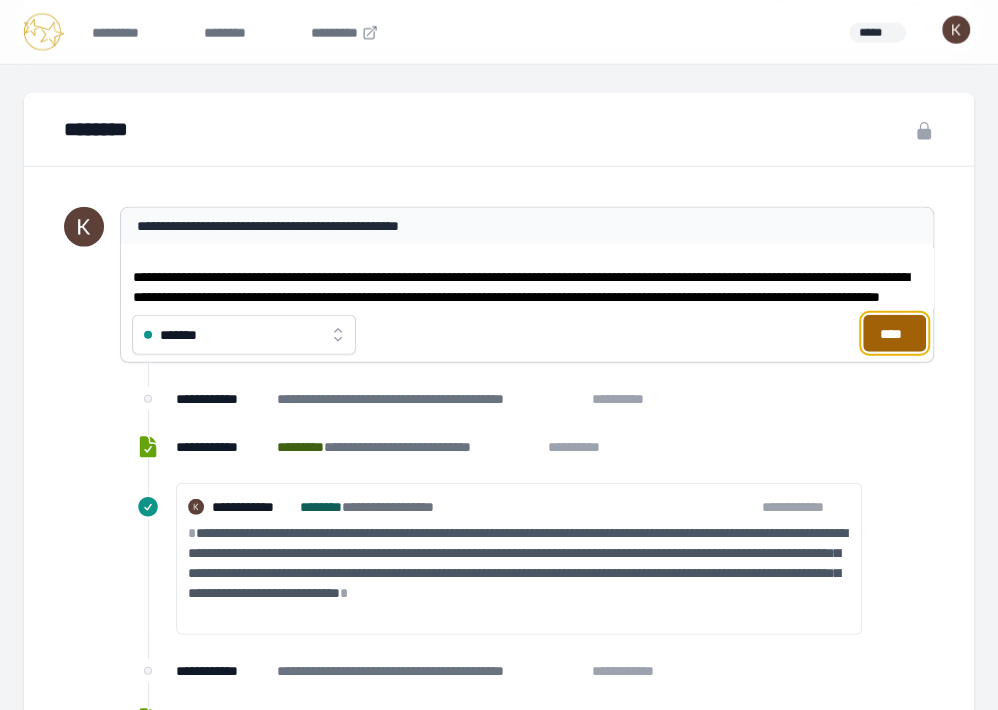 click on "****" at bounding box center (894, 333) 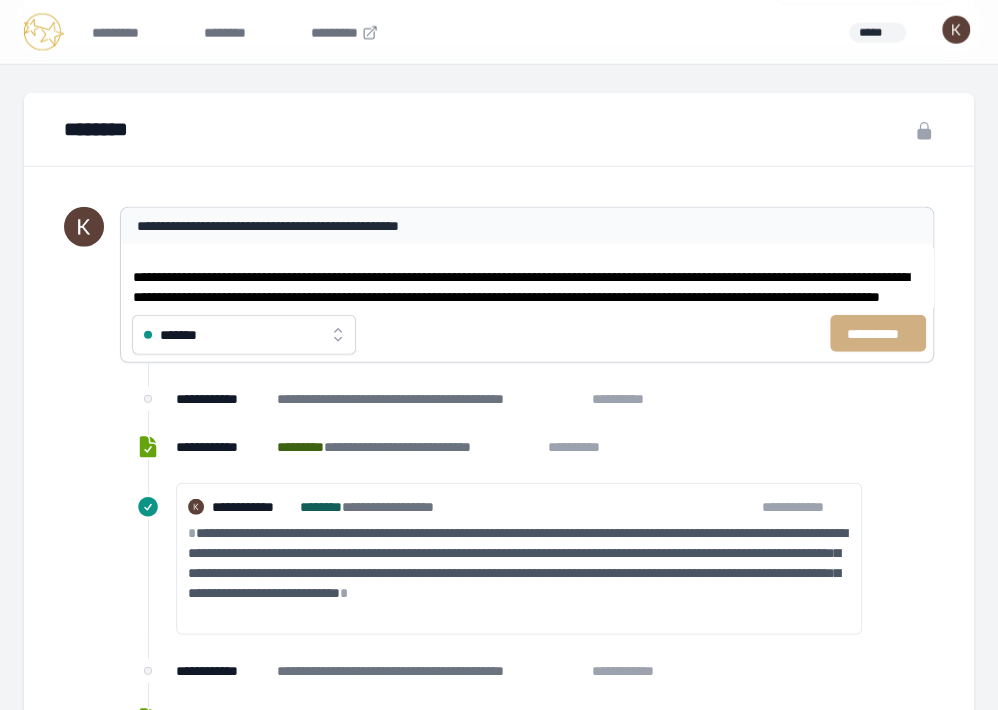 type 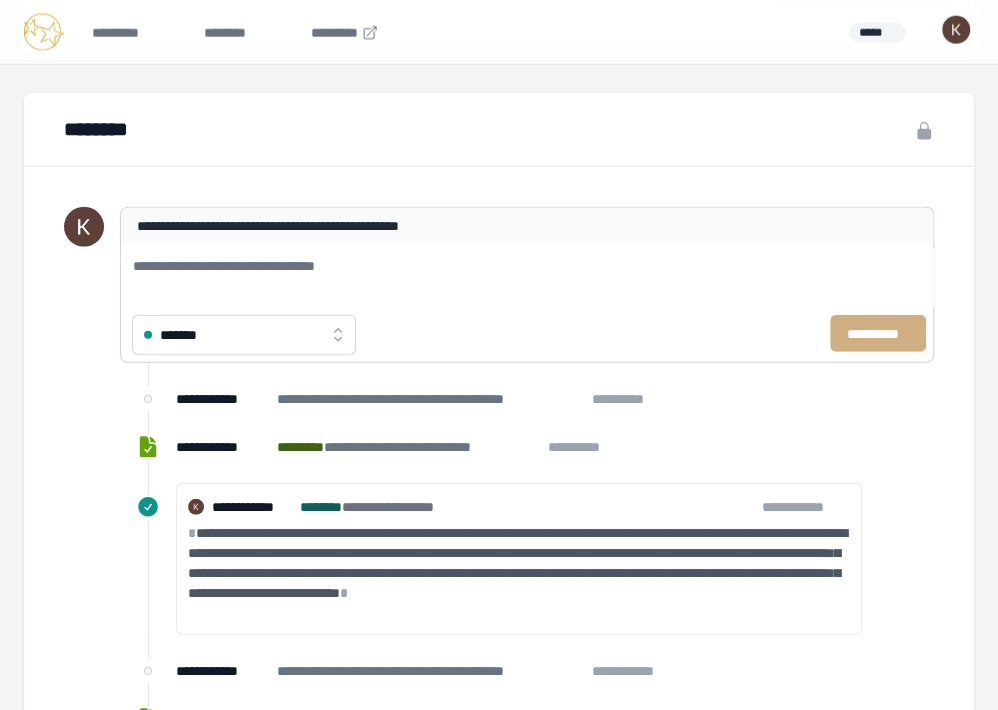 scroll, scrollTop: 0, scrollLeft: 0, axis: both 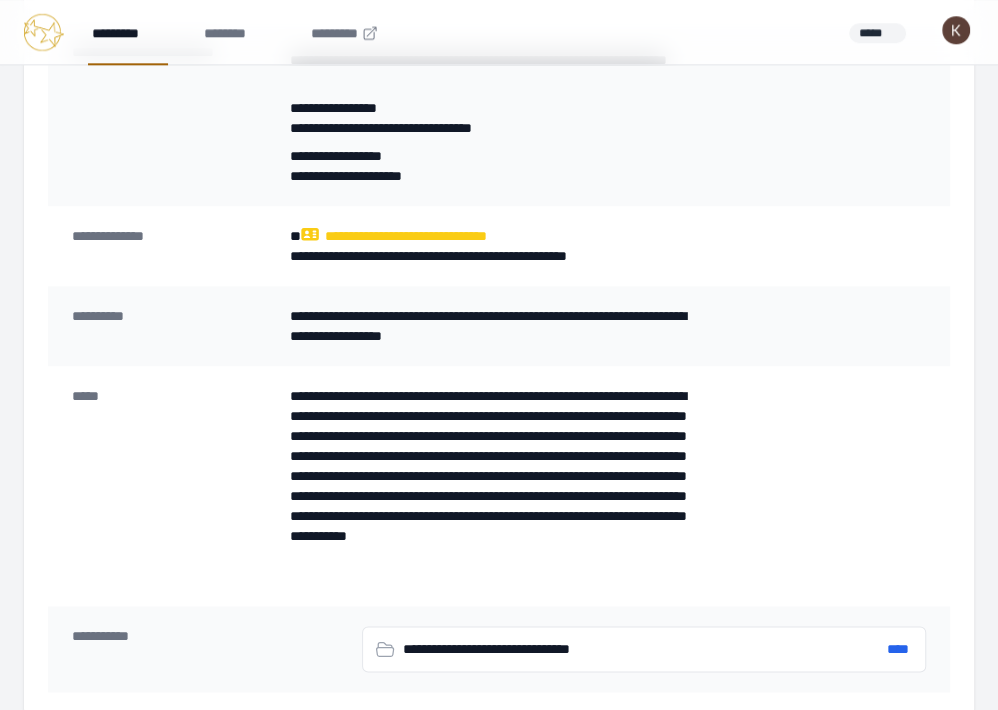click on "*********" at bounding box center [128, 32] 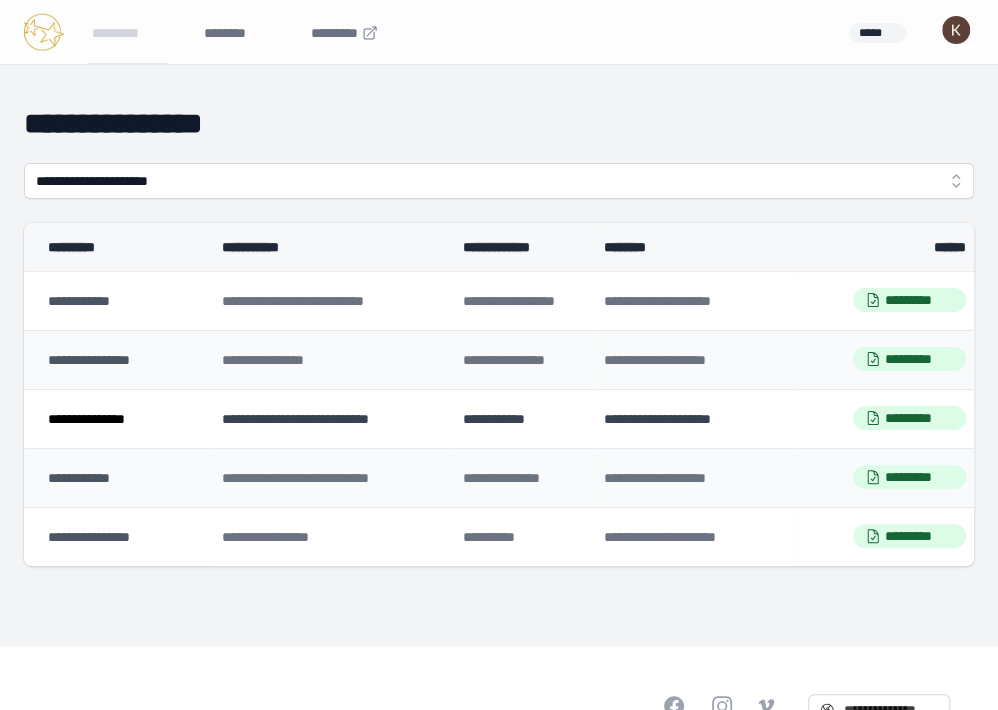 click on "**********" at bounding box center [86, 419] 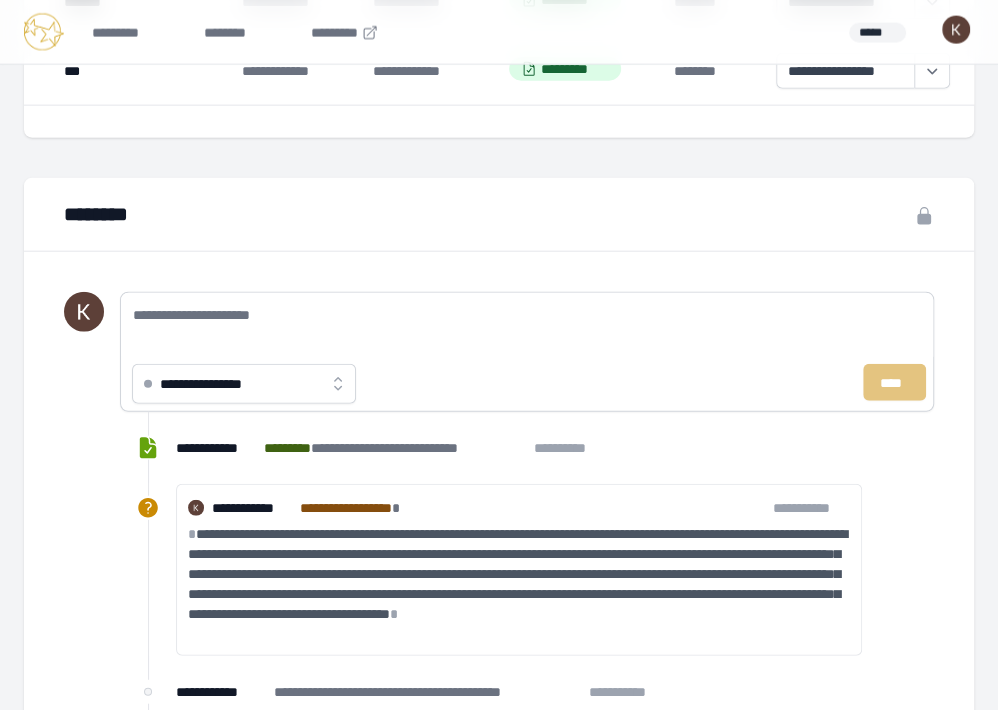 scroll, scrollTop: 2151, scrollLeft: 0, axis: vertical 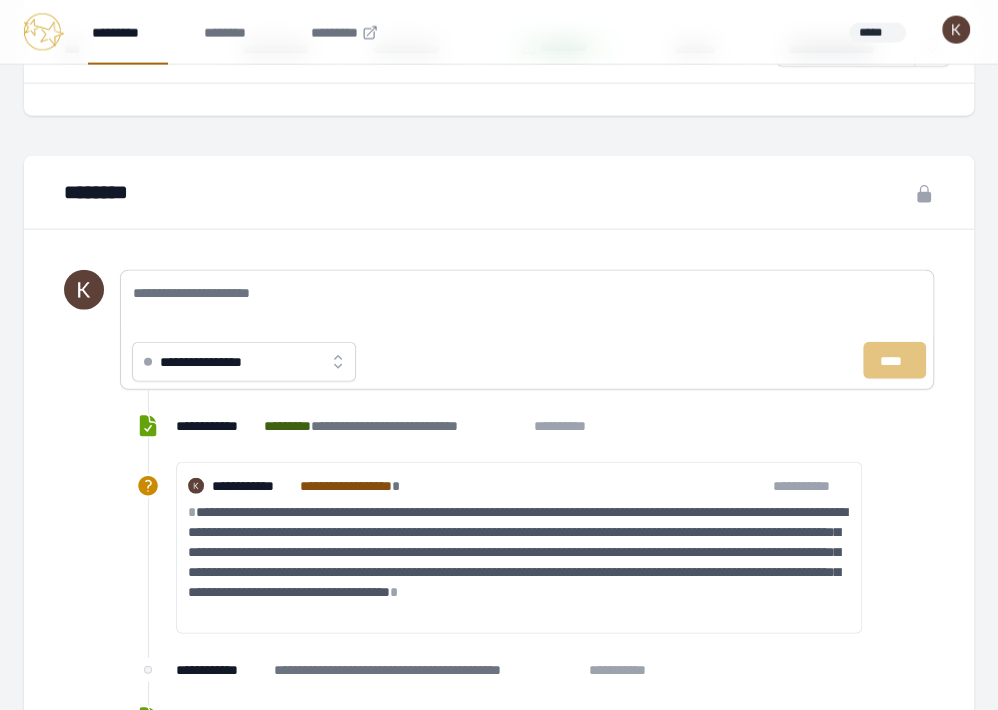 click on "*********" at bounding box center (128, 32) 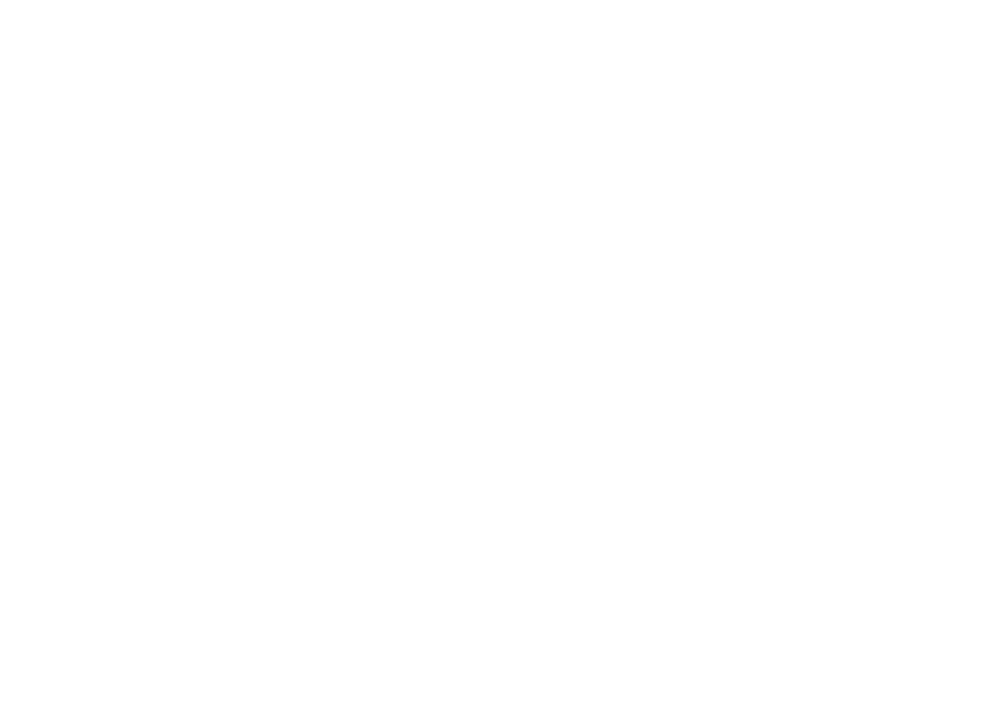scroll, scrollTop: 0, scrollLeft: 0, axis: both 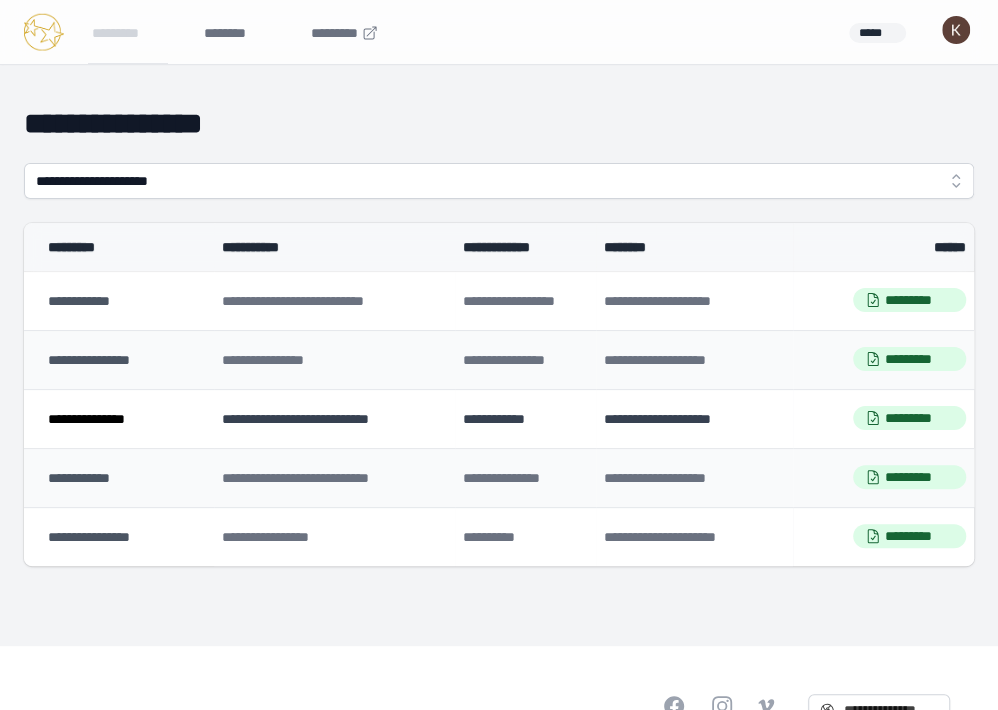 click on "**********" at bounding box center [86, 419] 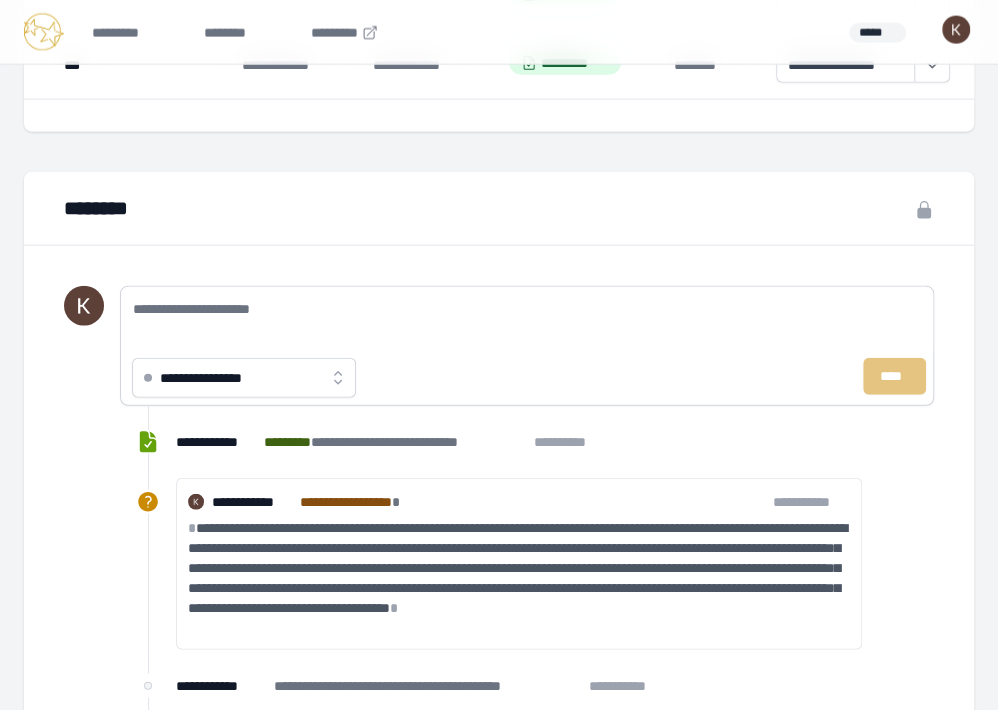 scroll, scrollTop: 2143, scrollLeft: 0, axis: vertical 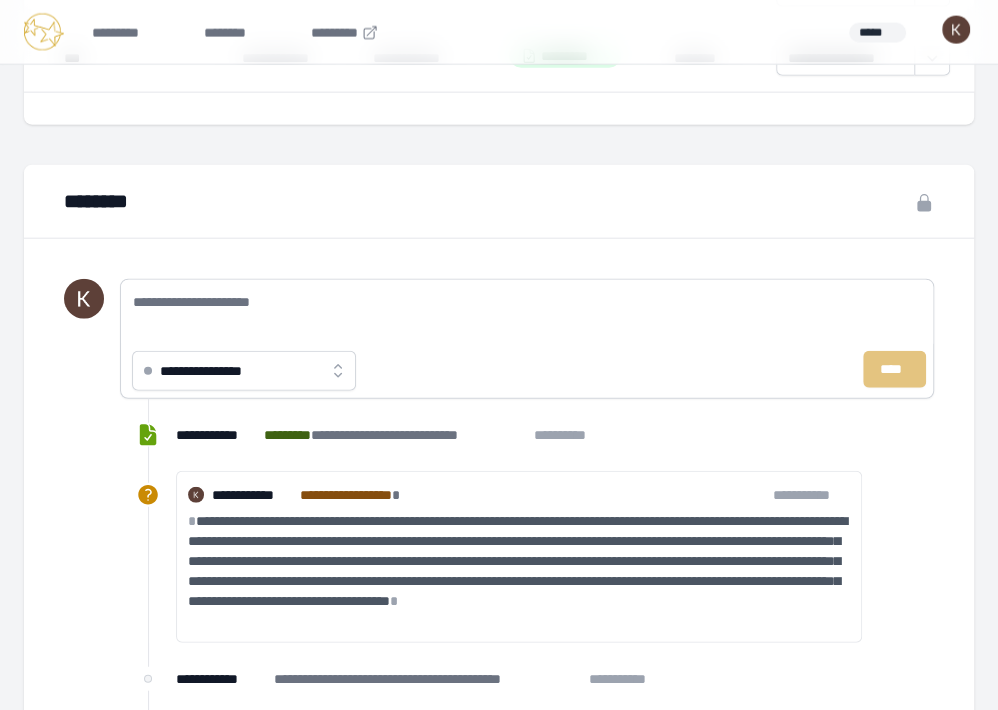 click on "**********" at bounding box center [217, 371] 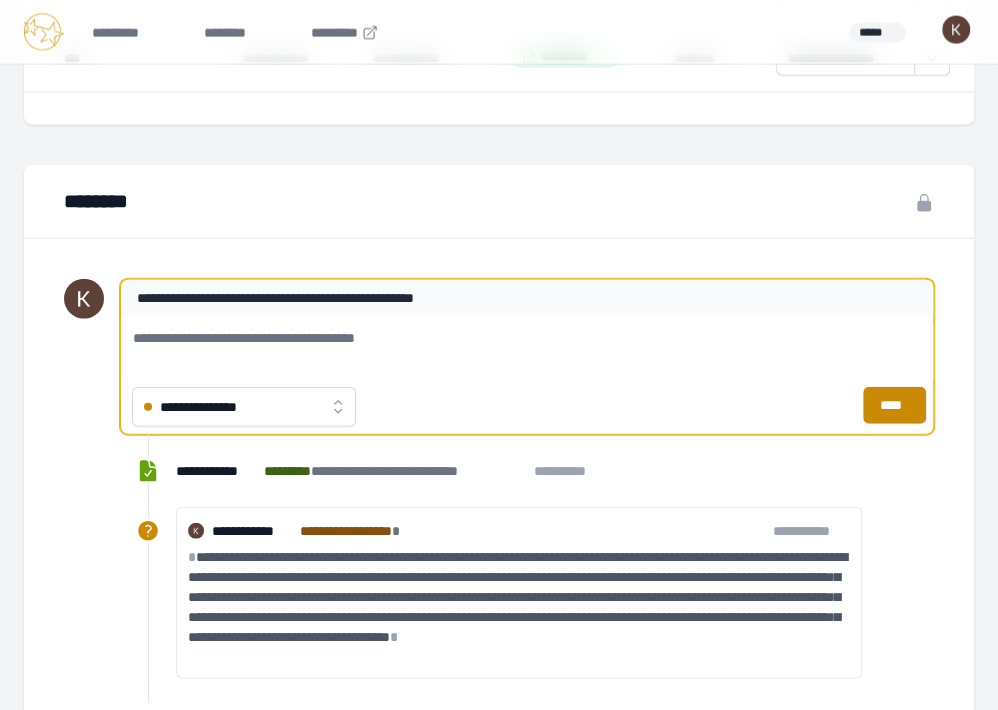 click on "**********" at bounding box center [527, 348] 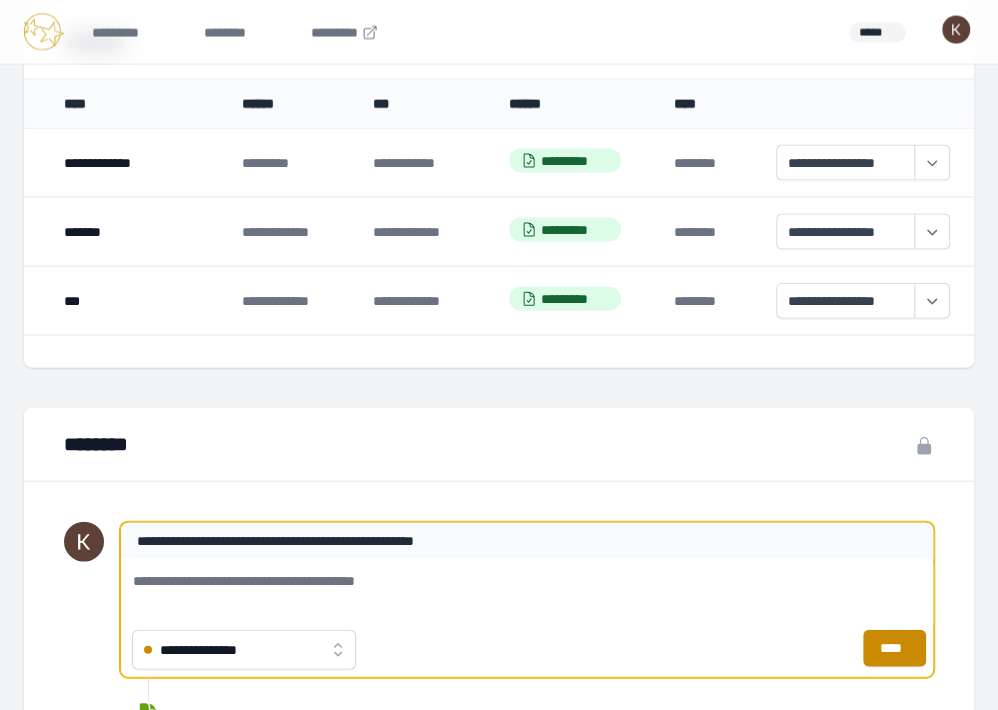 scroll, scrollTop: 1915, scrollLeft: 0, axis: vertical 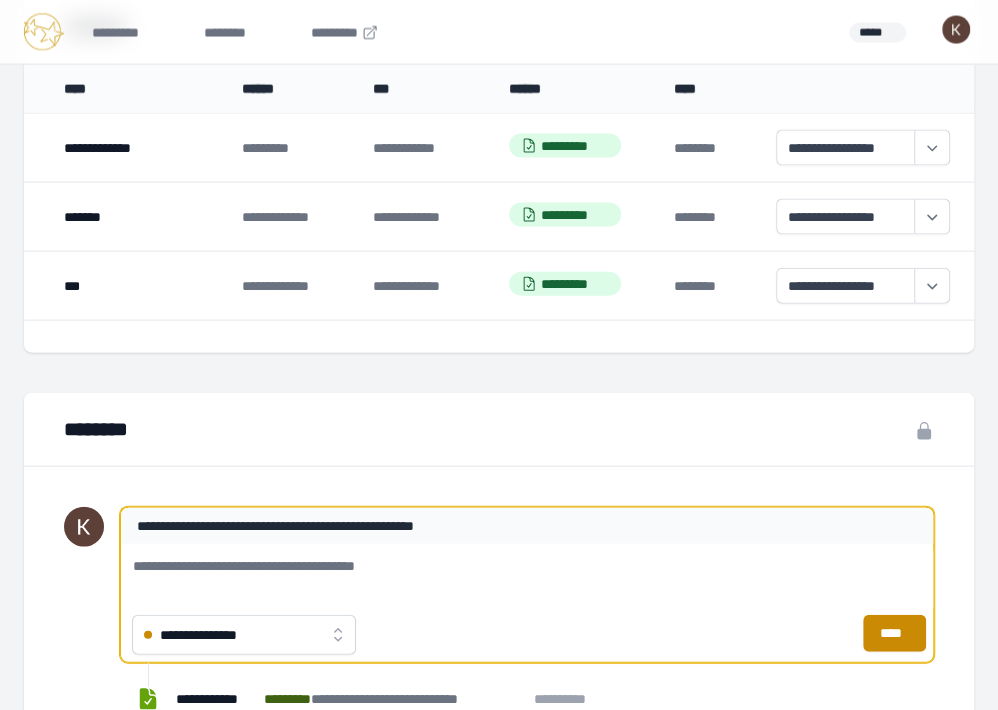 click on "**********" at bounding box center (527, 576) 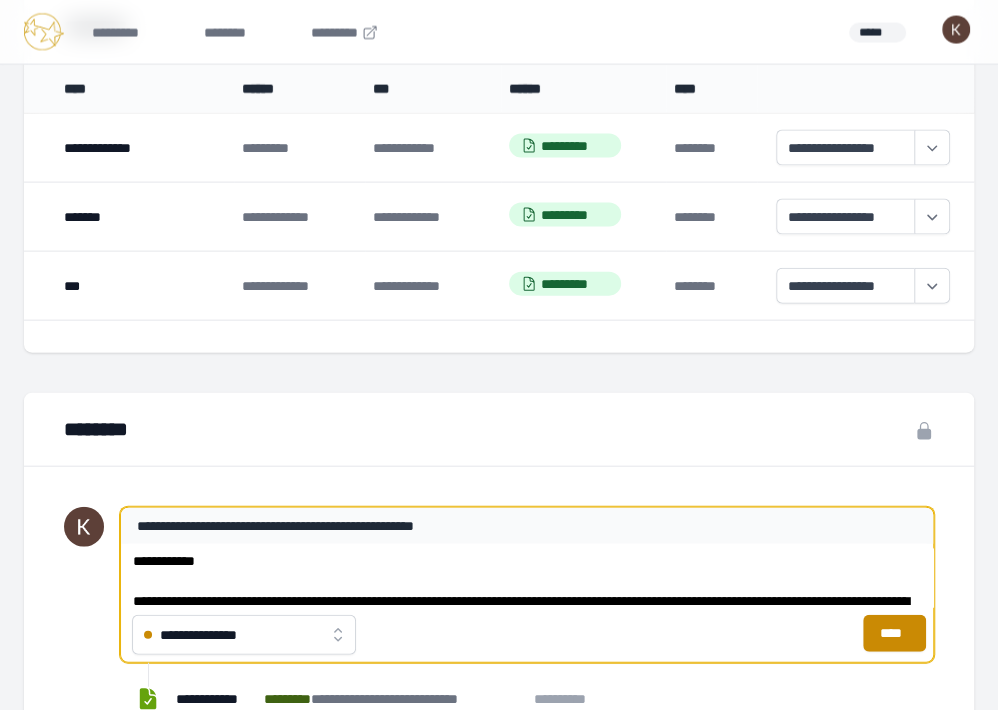 scroll, scrollTop: 1, scrollLeft: 0, axis: vertical 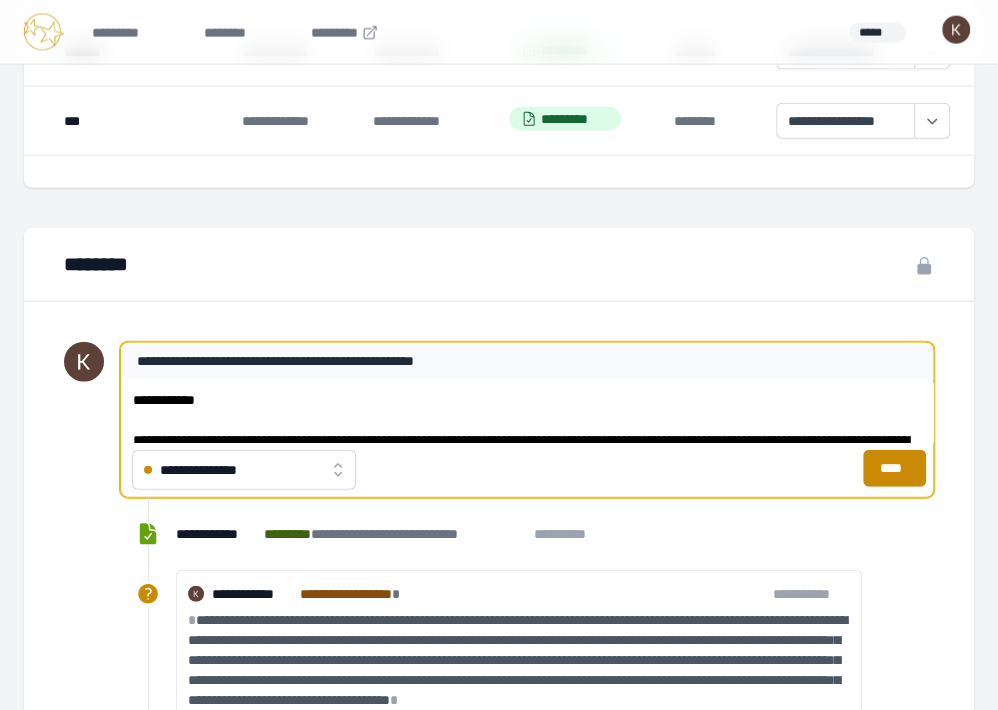 drag, startPoint x: 223, startPoint y: 398, endPoint x: 167, endPoint y: 394, distance: 56.142673 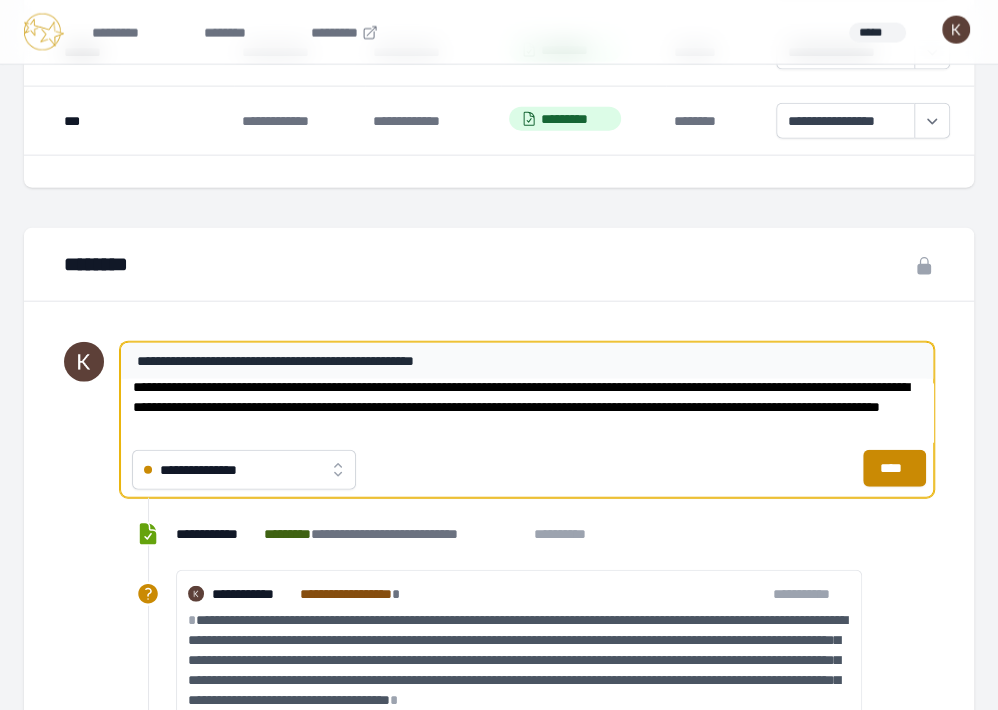 scroll, scrollTop: 54, scrollLeft: 0, axis: vertical 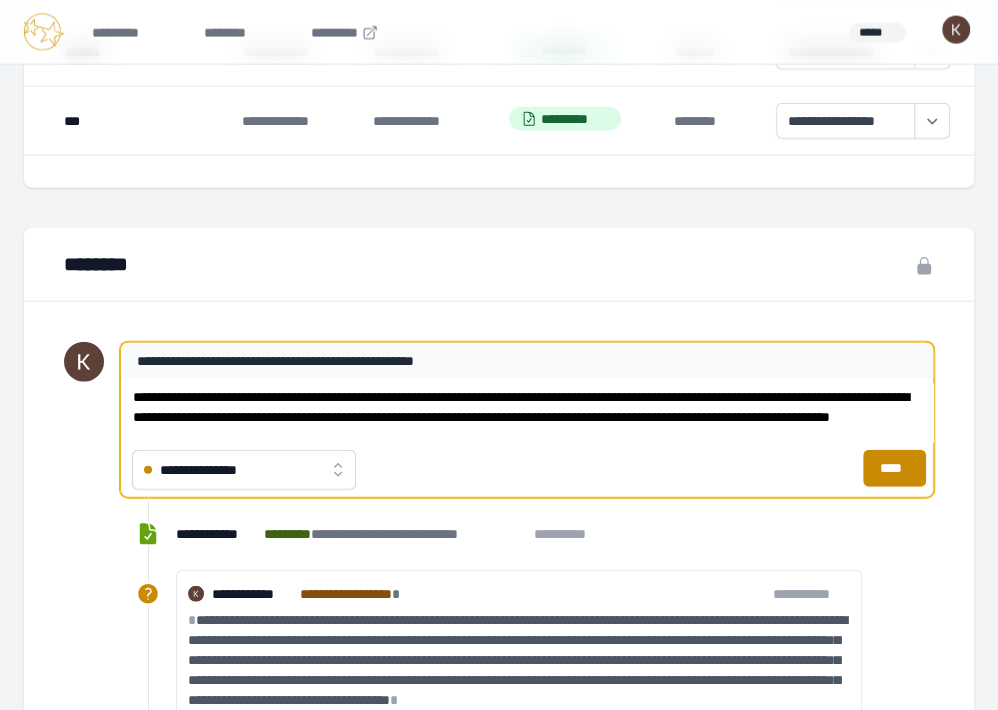 click on "**********" at bounding box center [527, 411] 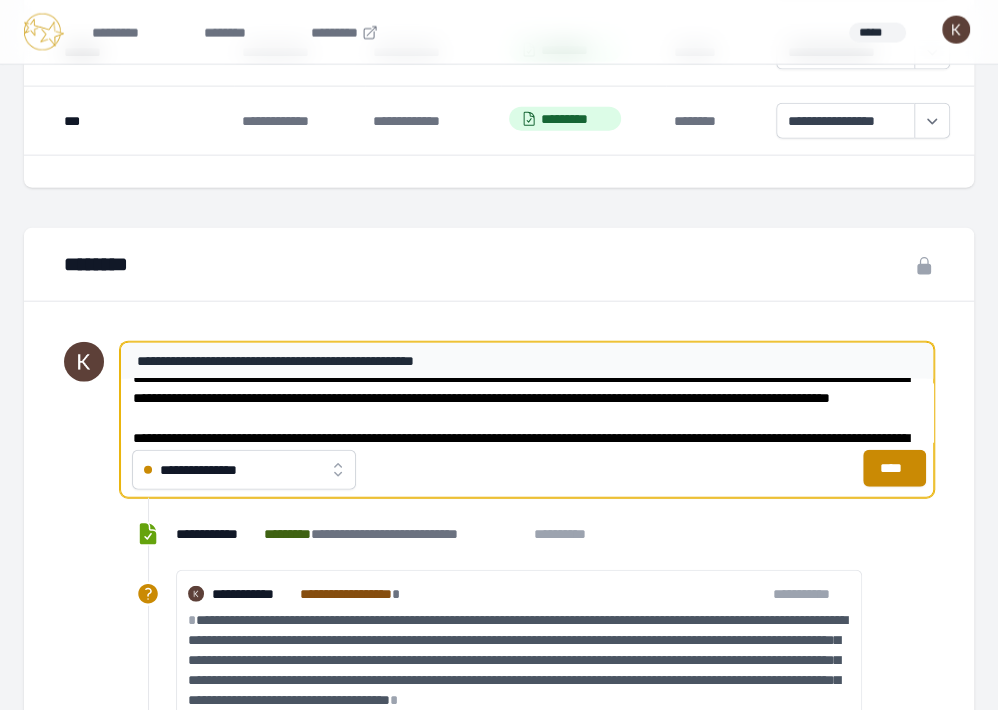 scroll, scrollTop: 122, scrollLeft: 0, axis: vertical 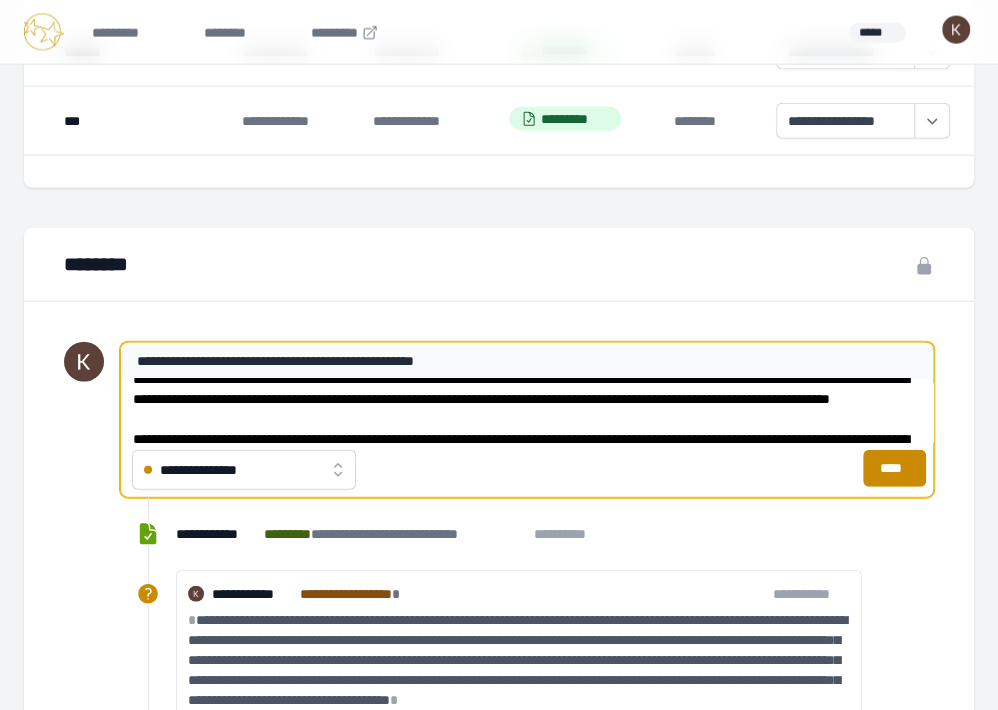 drag, startPoint x: 423, startPoint y: 414, endPoint x: 354, endPoint y: 414, distance: 69 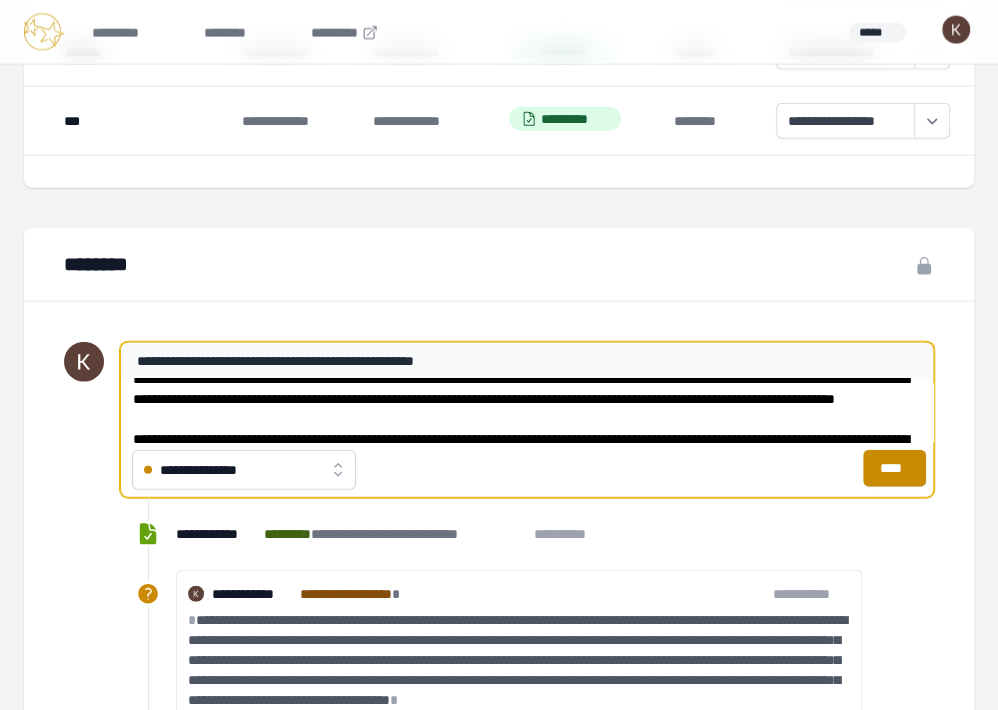 click on "**********" at bounding box center [527, 411] 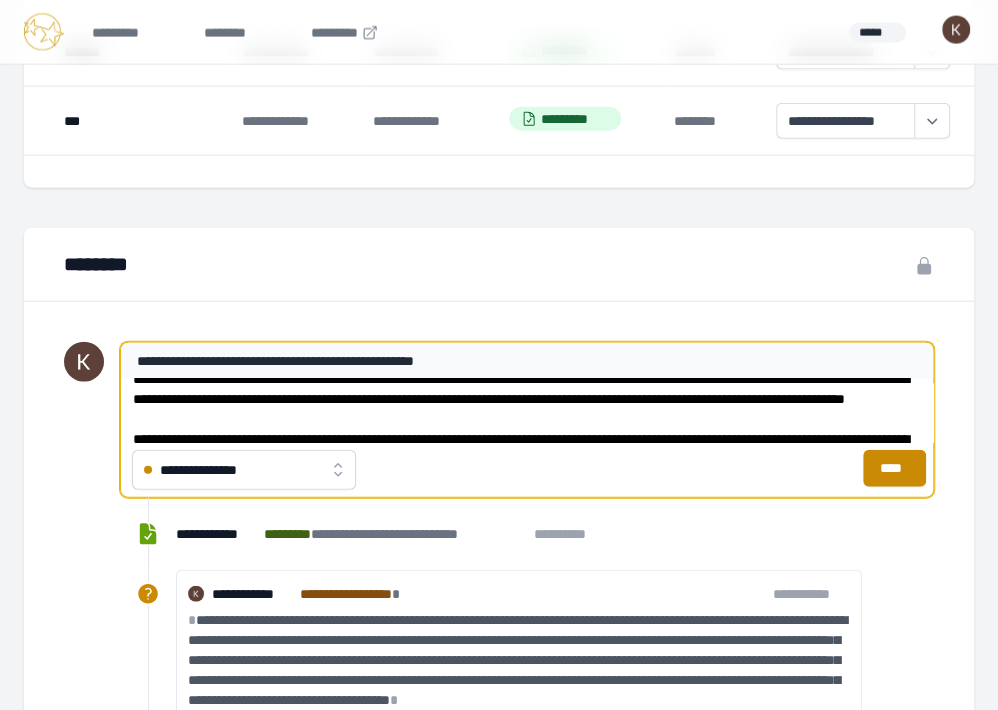 click on "**********" at bounding box center [527, 411] 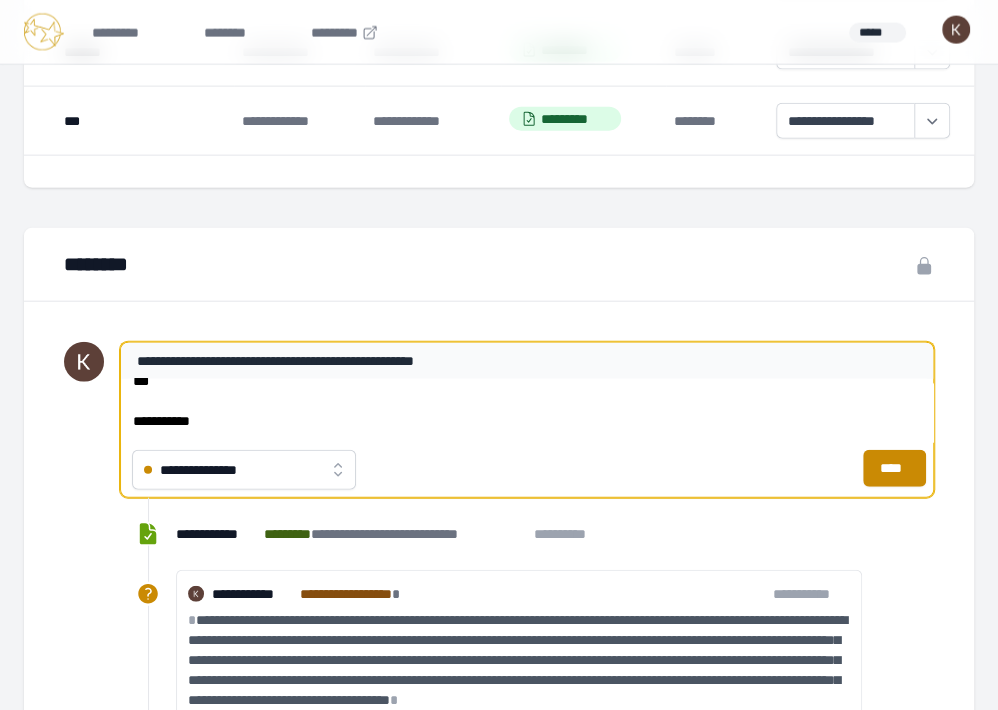 scroll, scrollTop: 400, scrollLeft: 0, axis: vertical 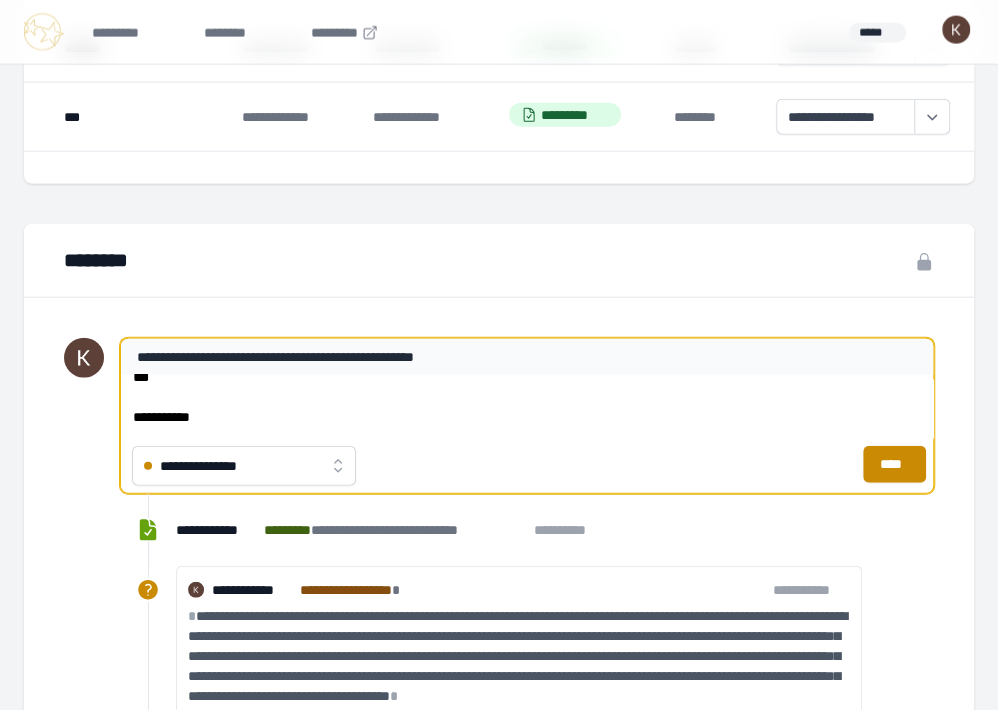 type on "**********" 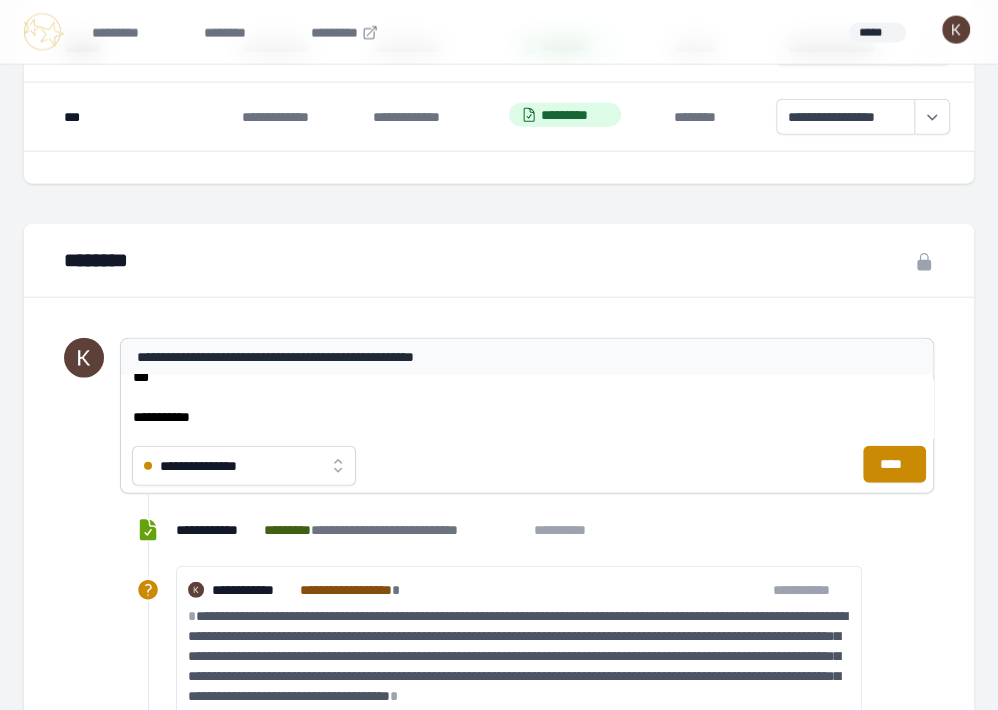 click 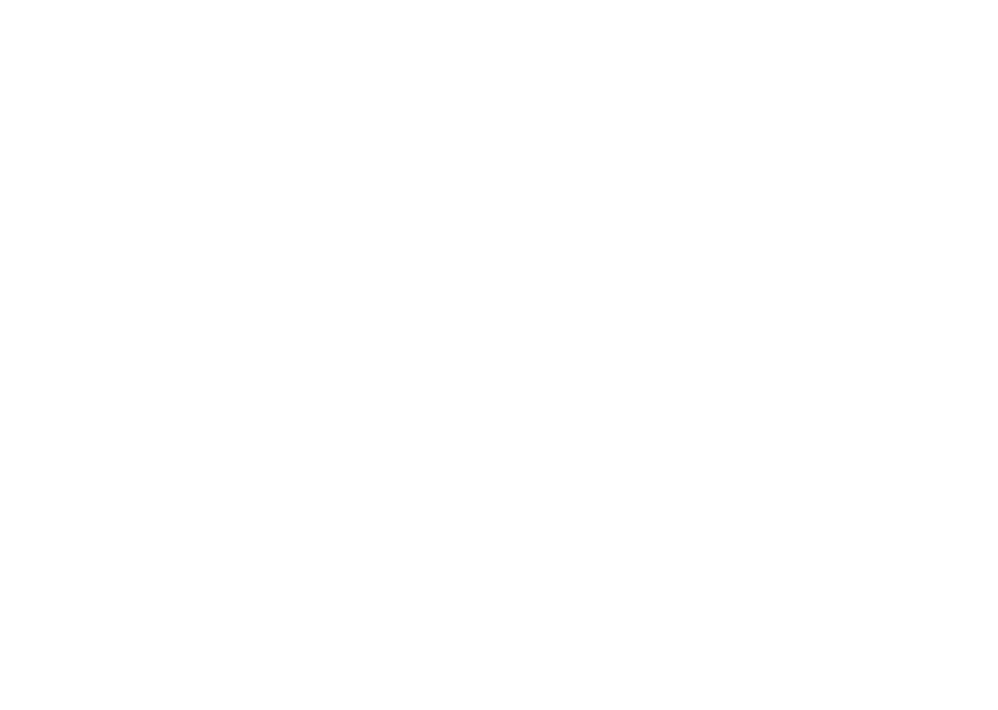 scroll, scrollTop: 0, scrollLeft: 0, axis: both 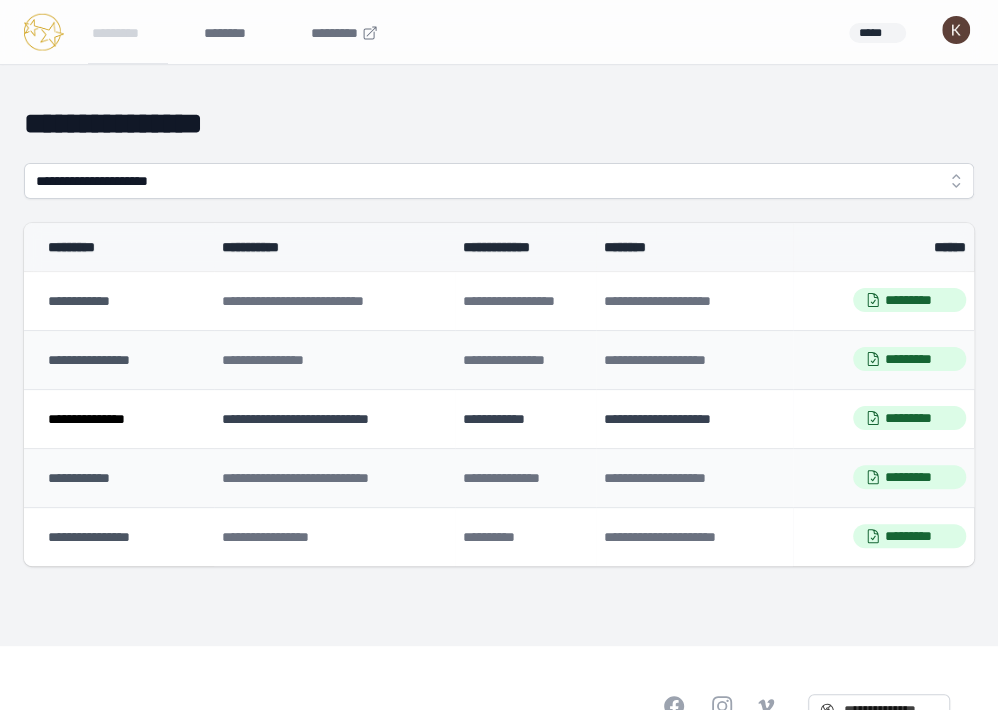 click on "**********" at bounding box center (86, 419) 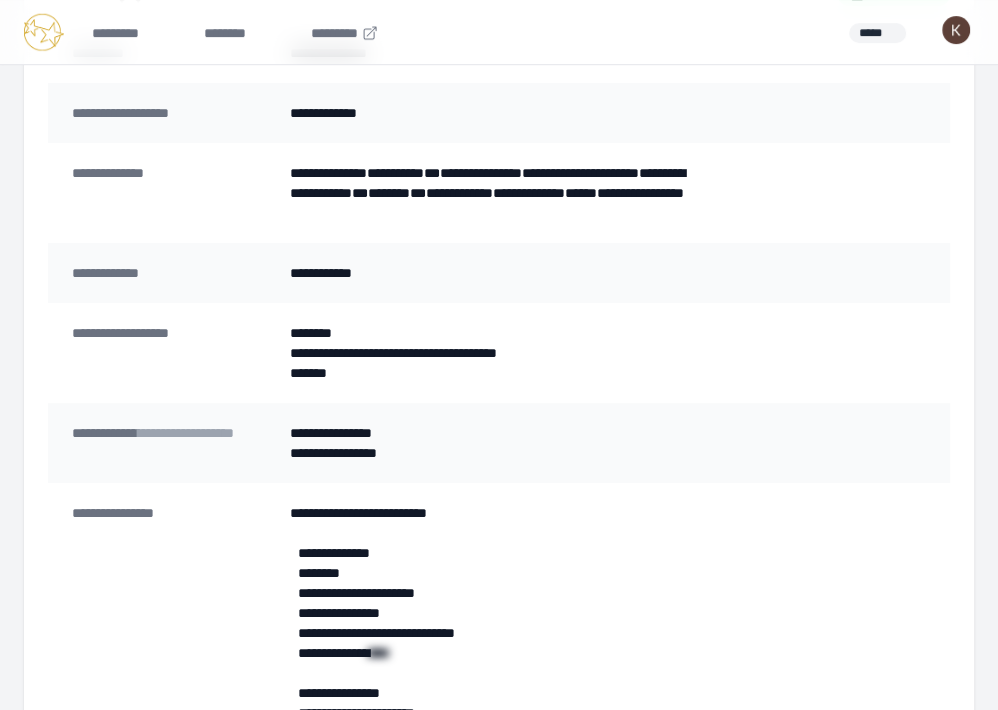 scroll, scrollTop: 221, scrollLeft: 0, axis: vertical 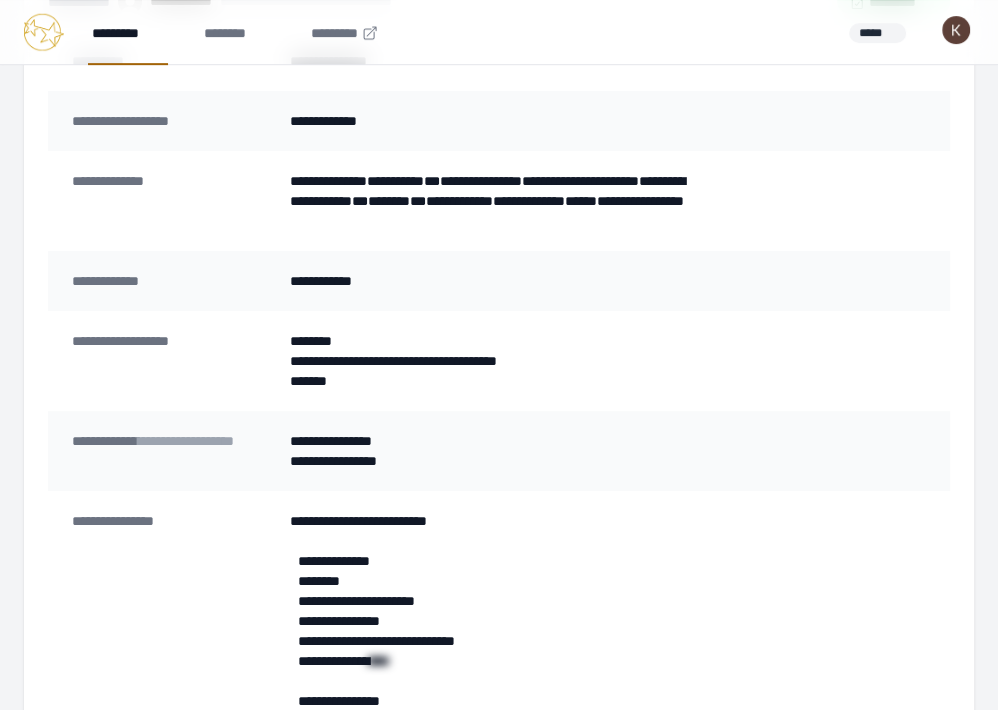 click on "*********" at bounding box center [128, 32] 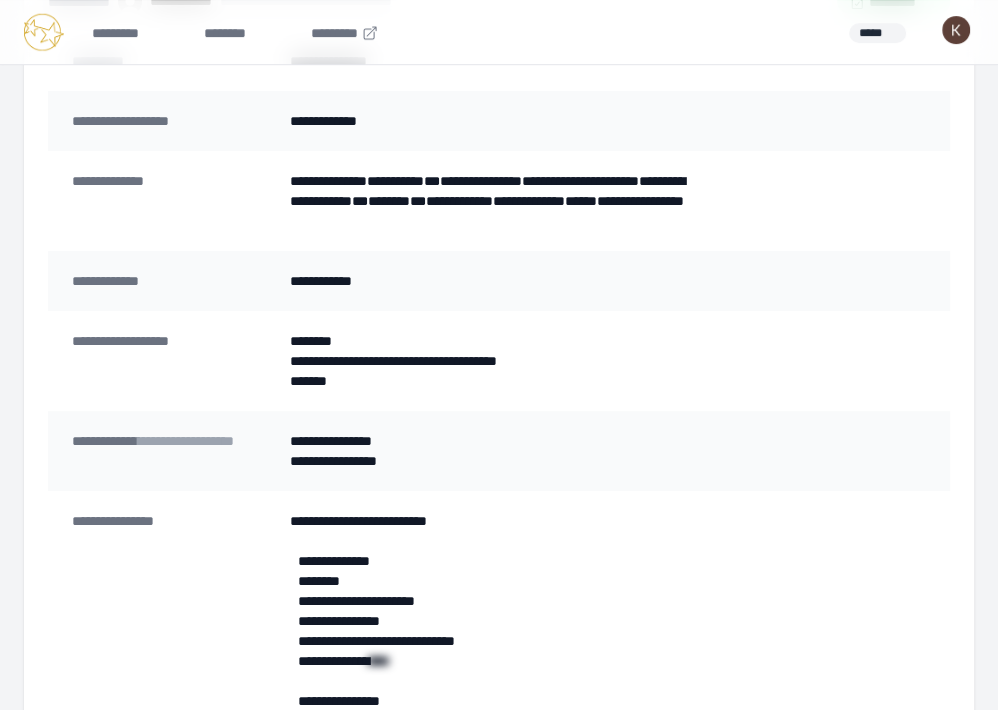 scroll, scrollTop: 0, scrollLeft: 0, axis: both 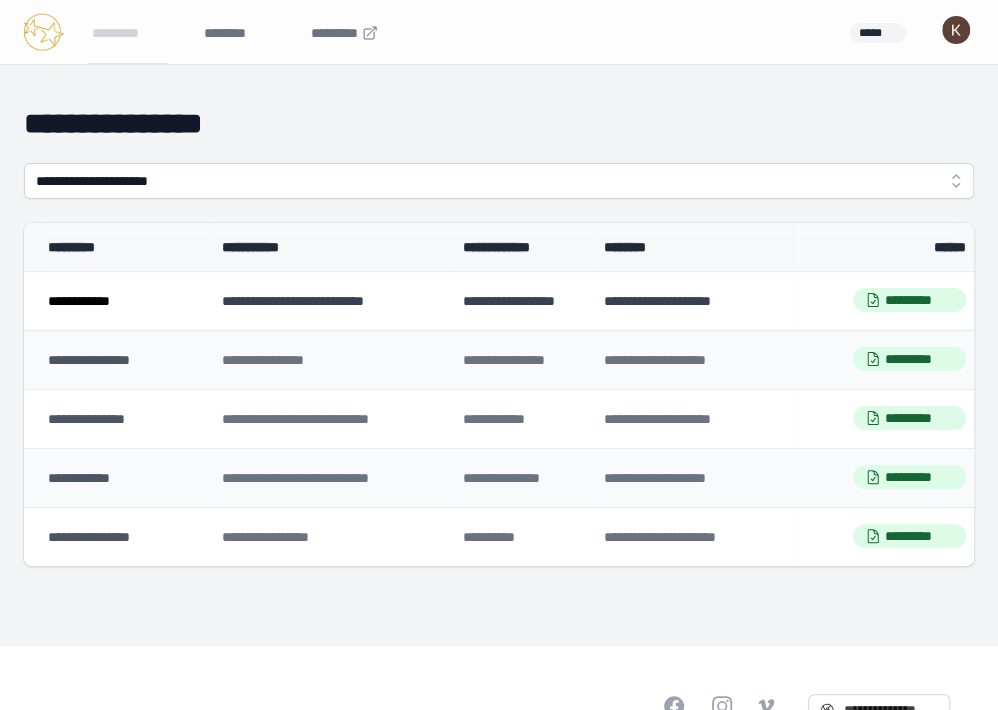 click on "**********" at bounding box center (79, 301) 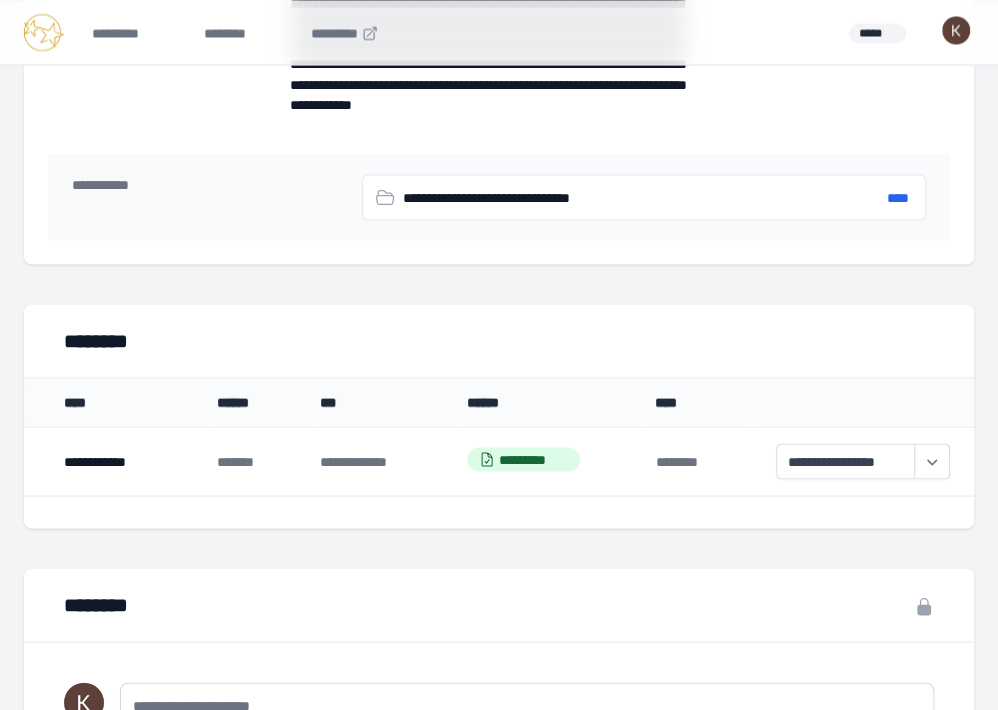 scroll, scrollTop: 1672, scrollLeft: 0, axis: vertical 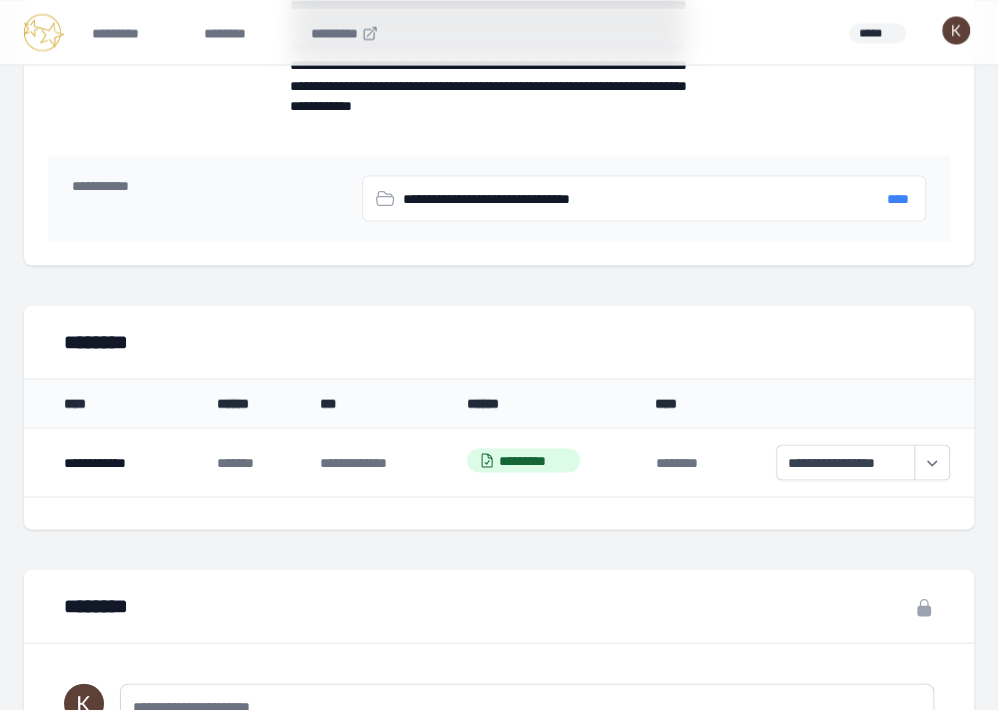 click on "****" at bounding box center [898, 198] 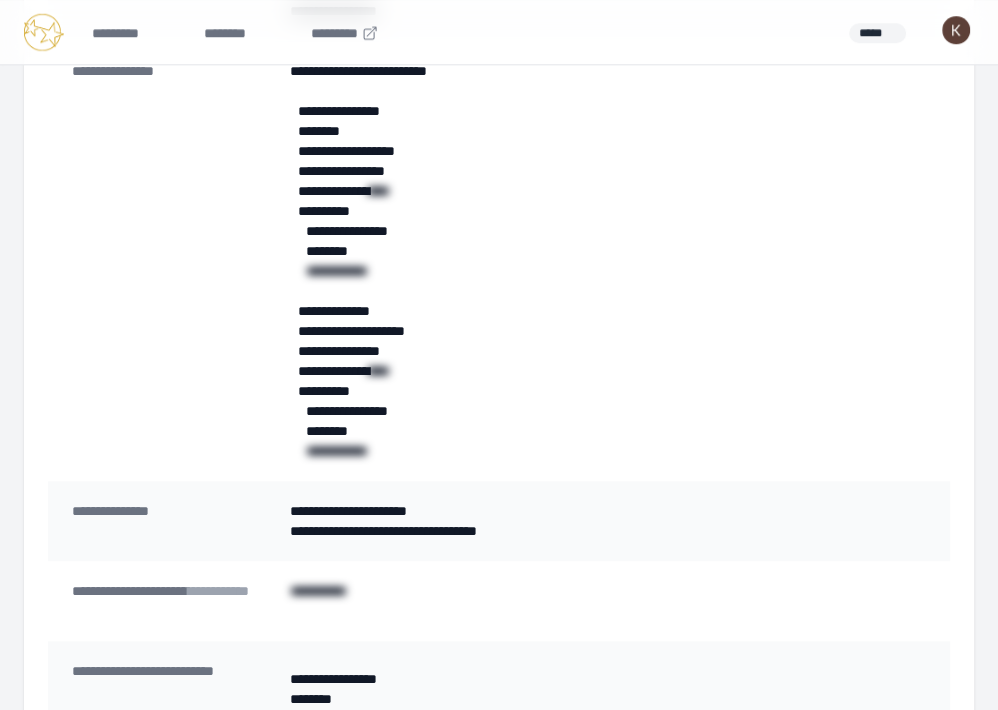 scroll, scrollTop: 670, scrollLeft: 0, axis: vertical 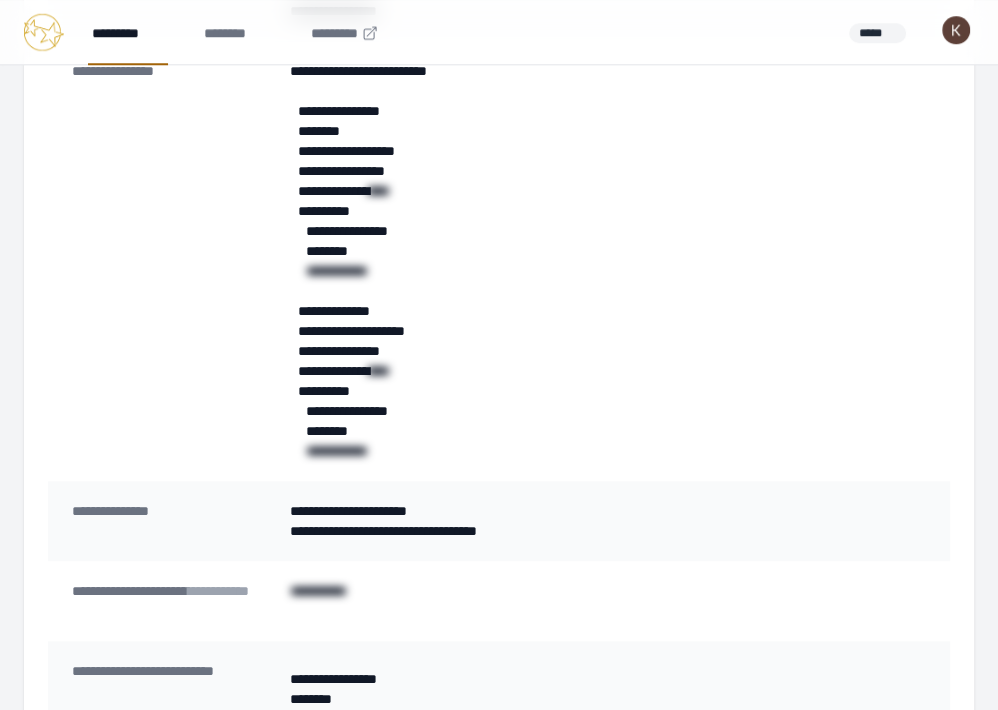 click on "*********" at bounding box center [128, 32] 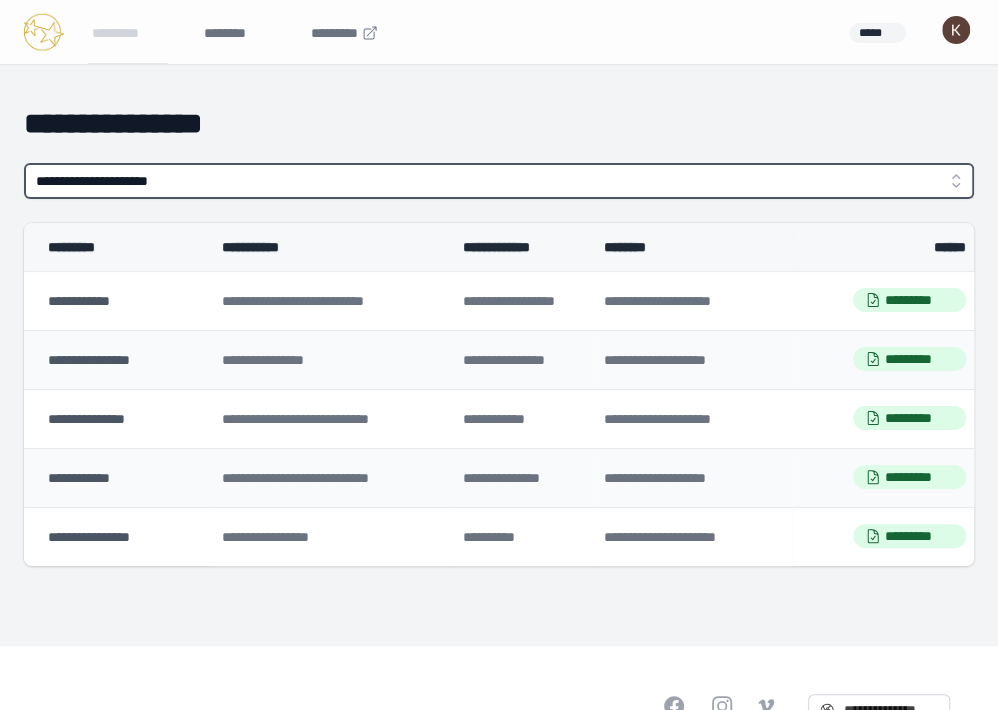 click on "**********" at bounding box center [499, 181] 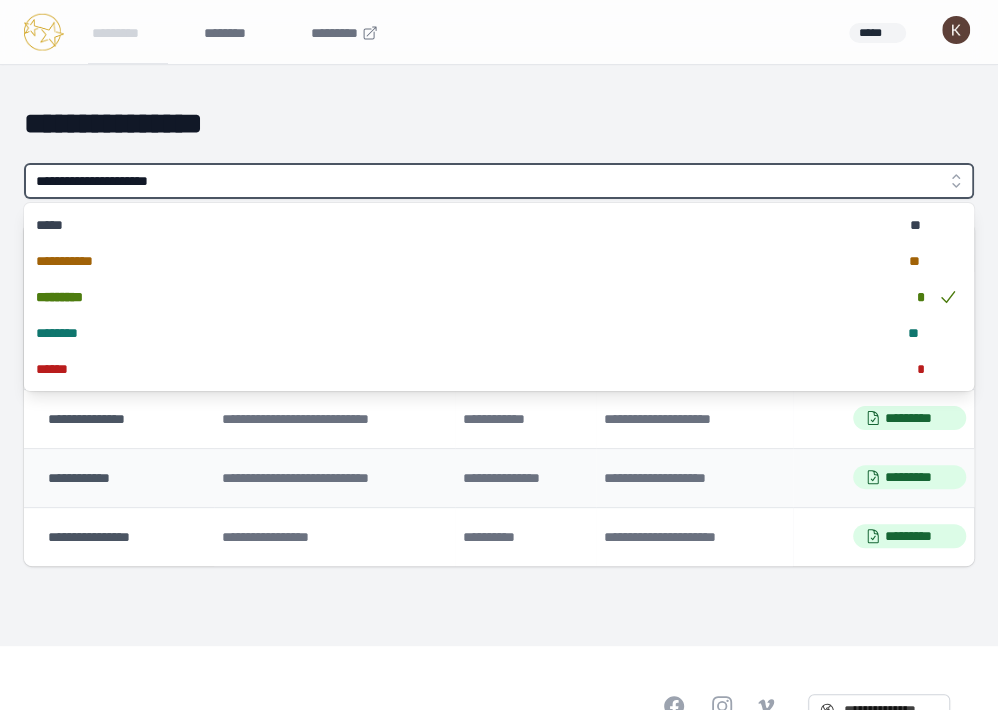 type on "**********" 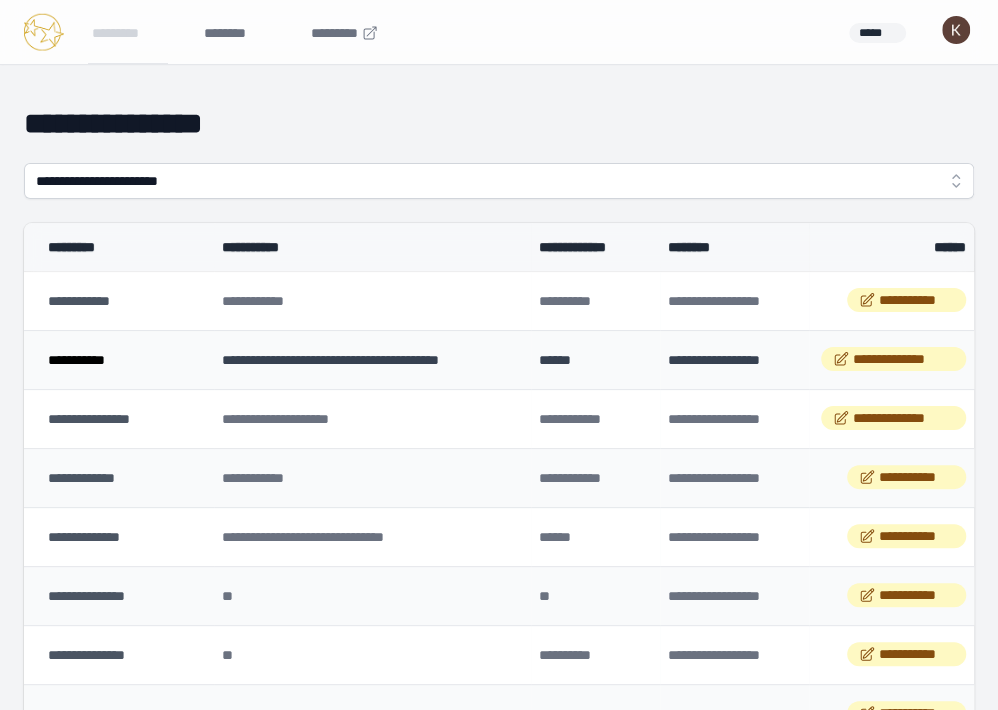 click on "**********" at bounding box center [76, 360] 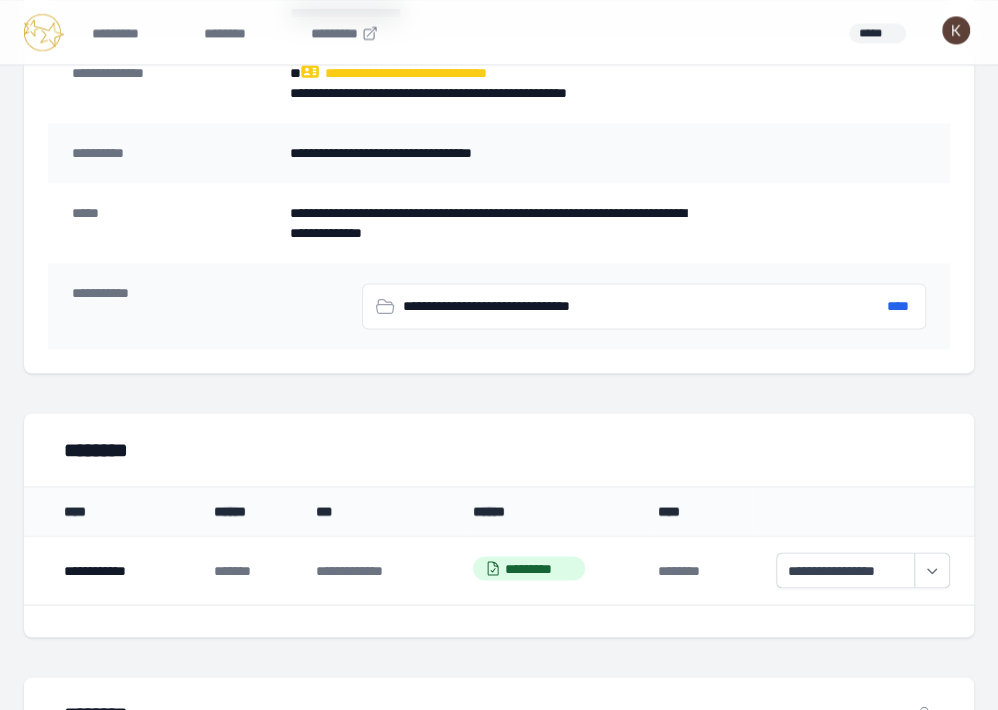 scroll, scrollTop: 1386, scrollLeft: 0, axis: vertical 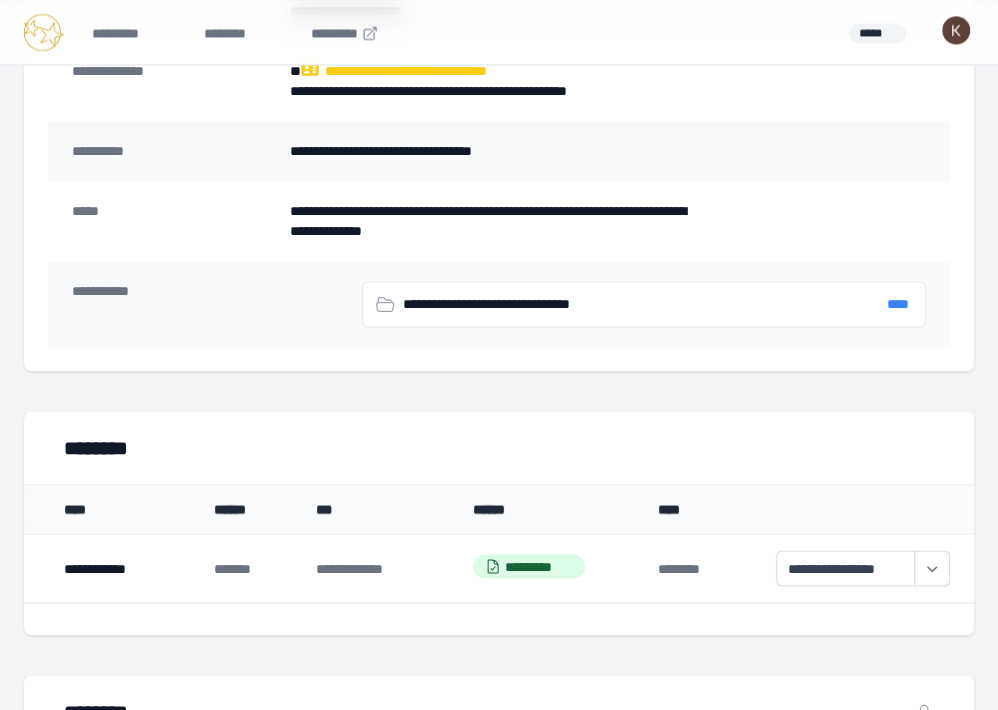 click on "****" at bounding box center [898, 304] 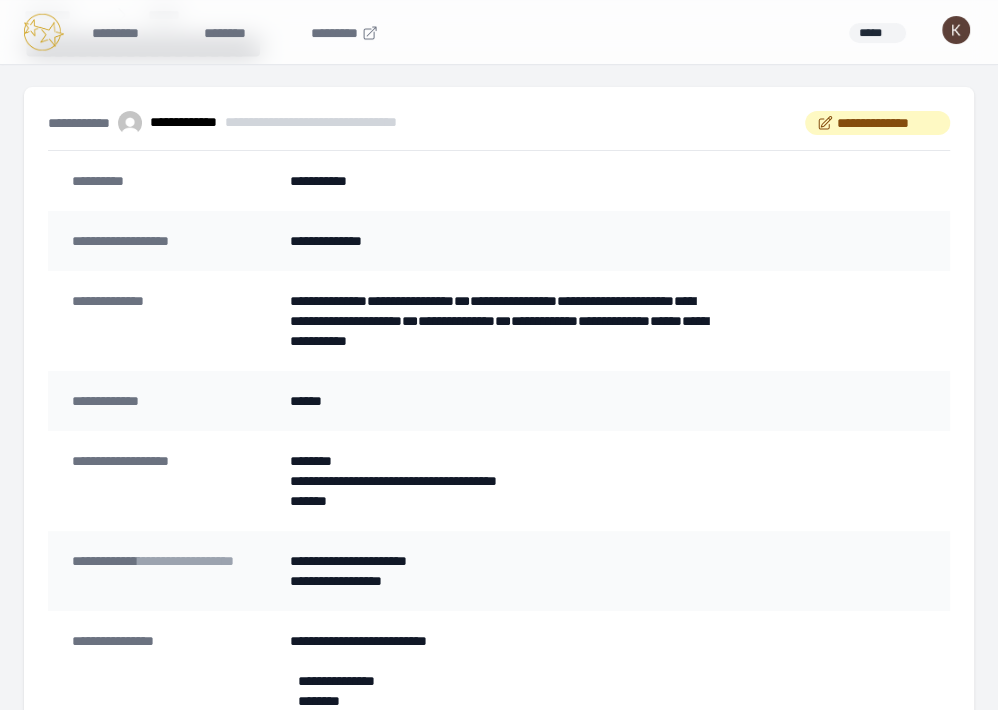 scroll, scrollTop: 0, scrollLeft: 0, axis: both 